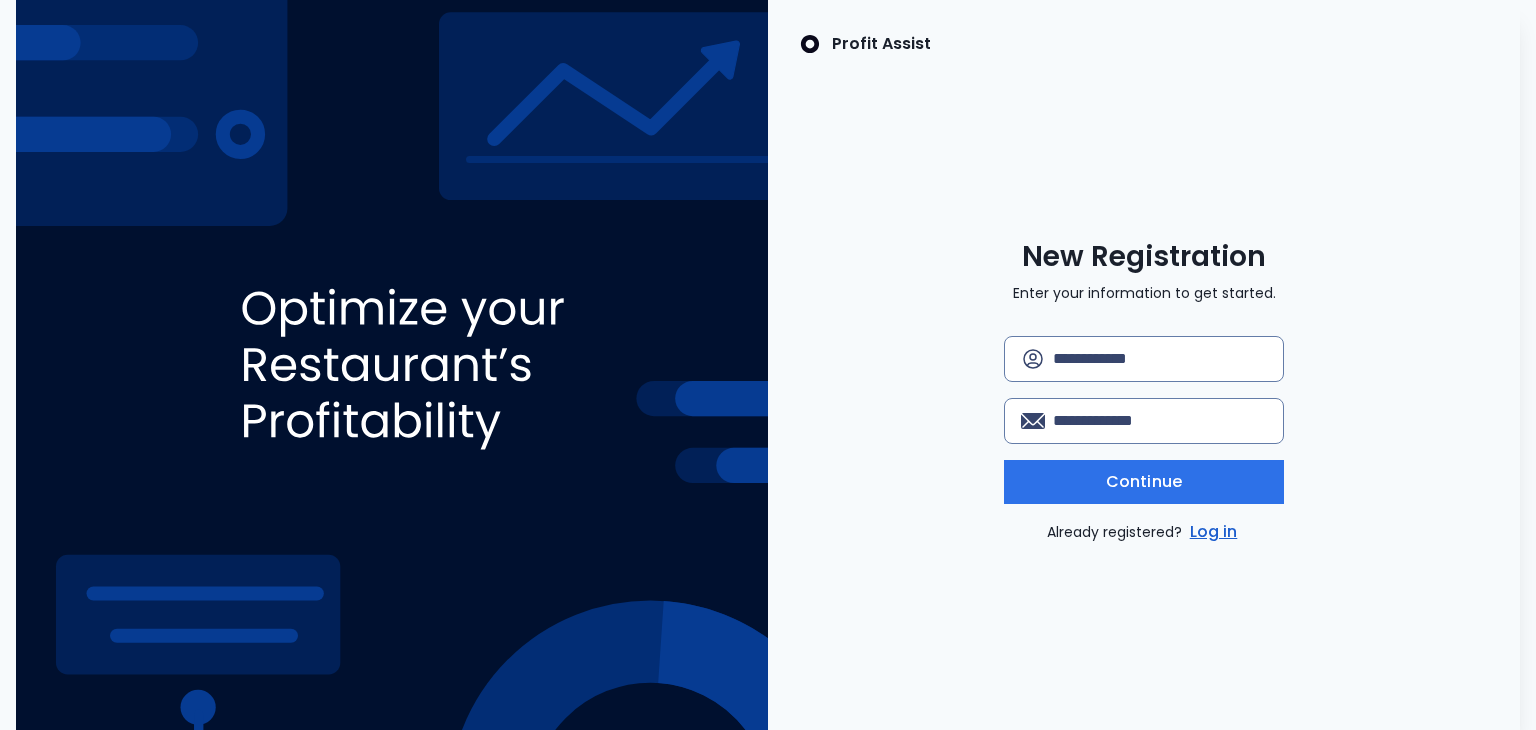 scroll, scrollTop: 0, scrollLeft: 0, axis: both 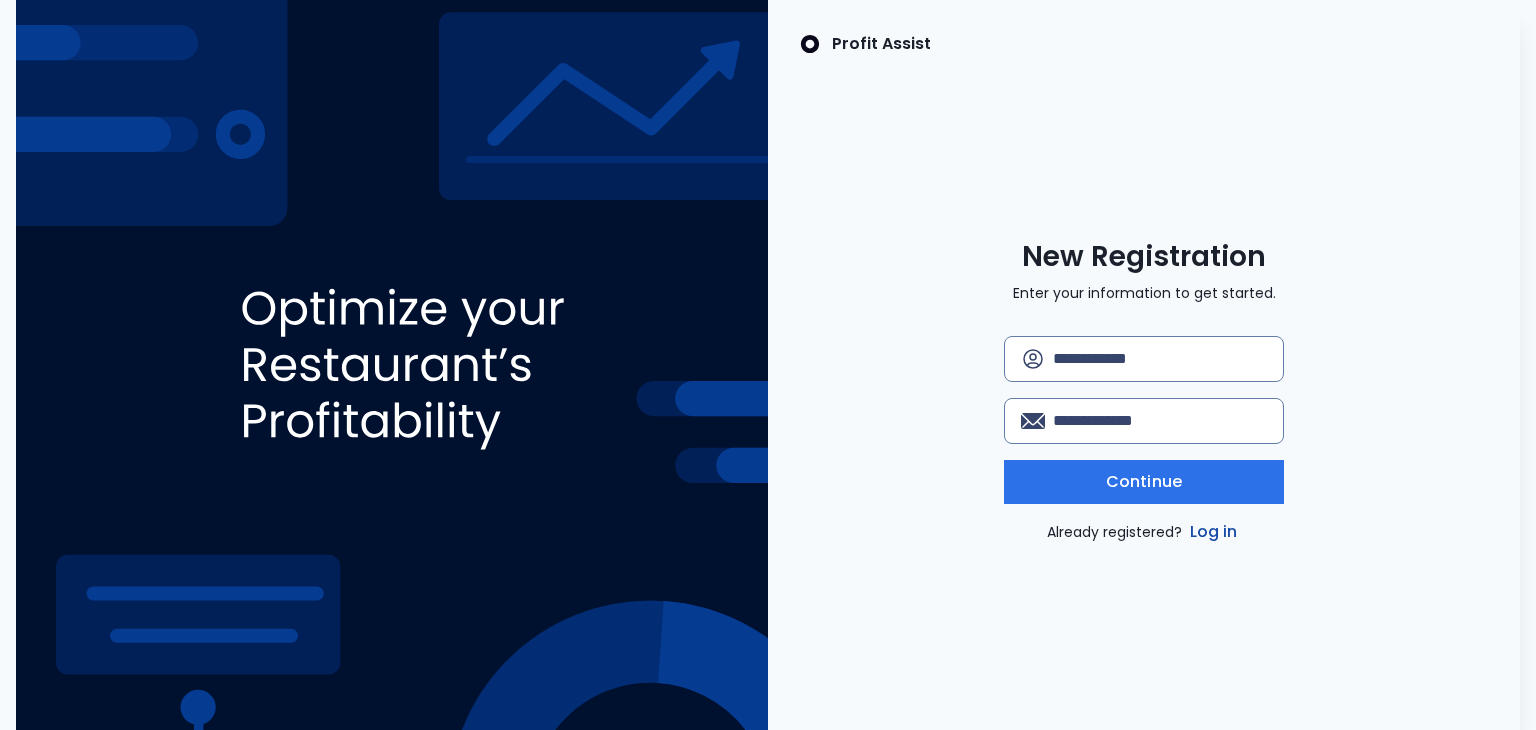 click on "Log in" at bounding box center [1214, 532] 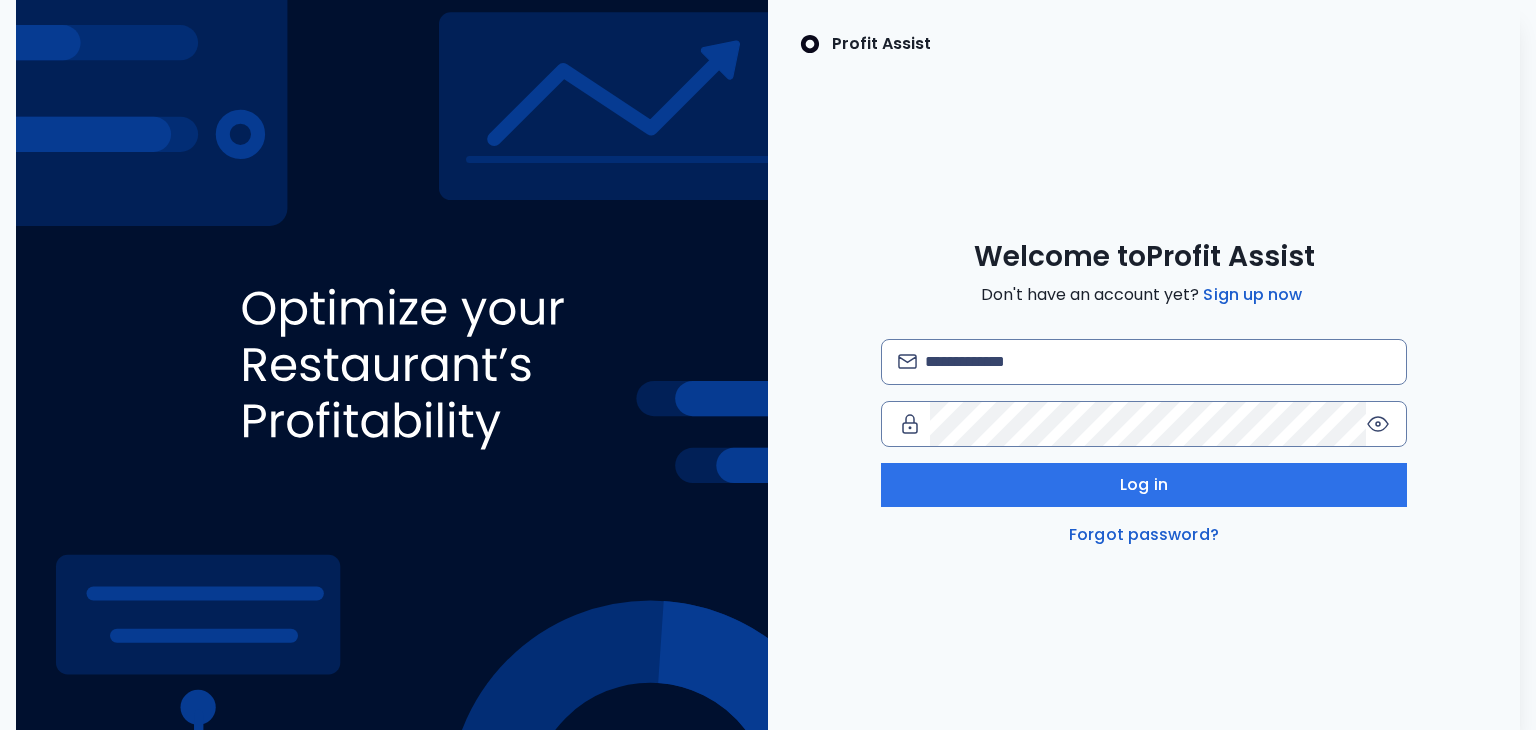 scroll, scrollTop: 0, scrollLeft: 0, axis: both 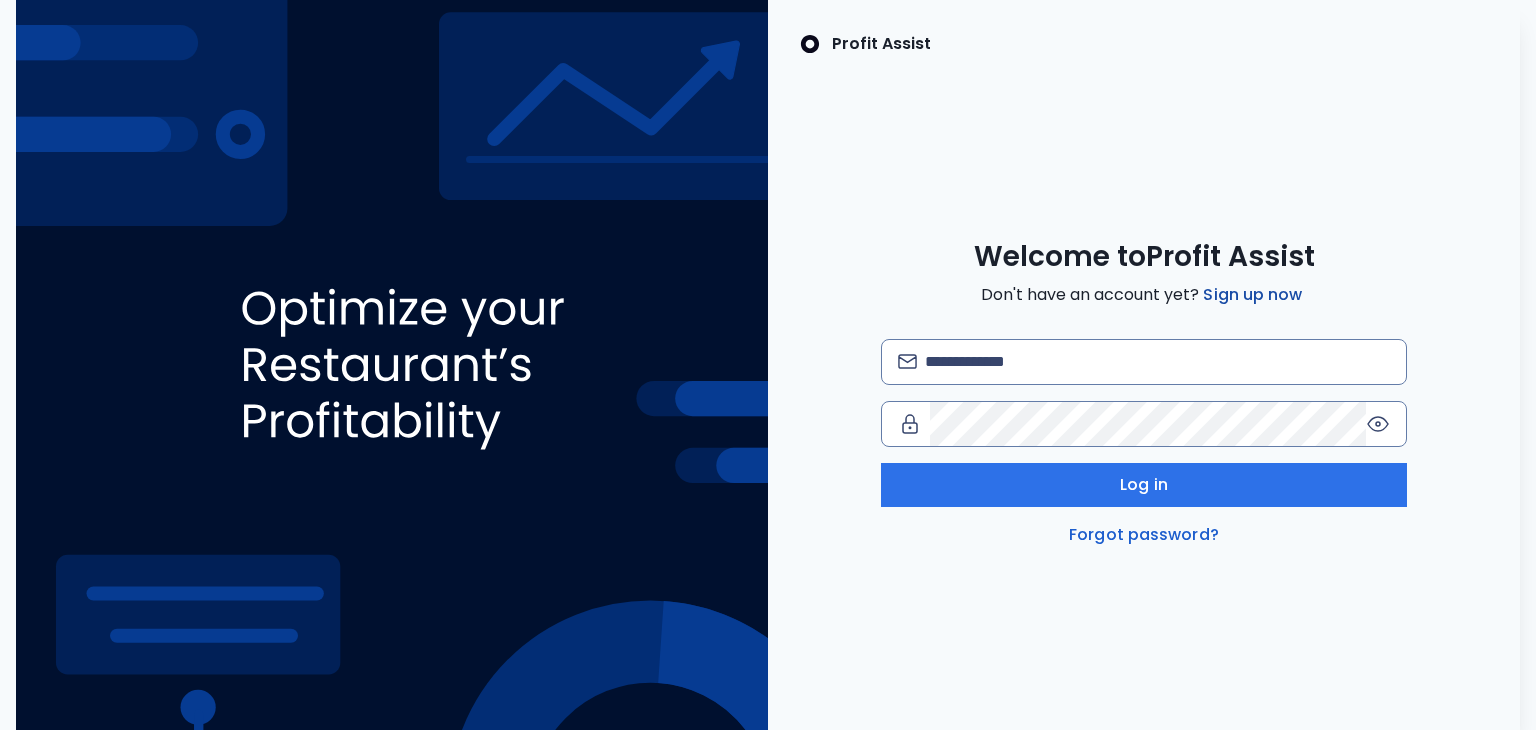 click on "Sign up now" at bounding box center [1252, 295] 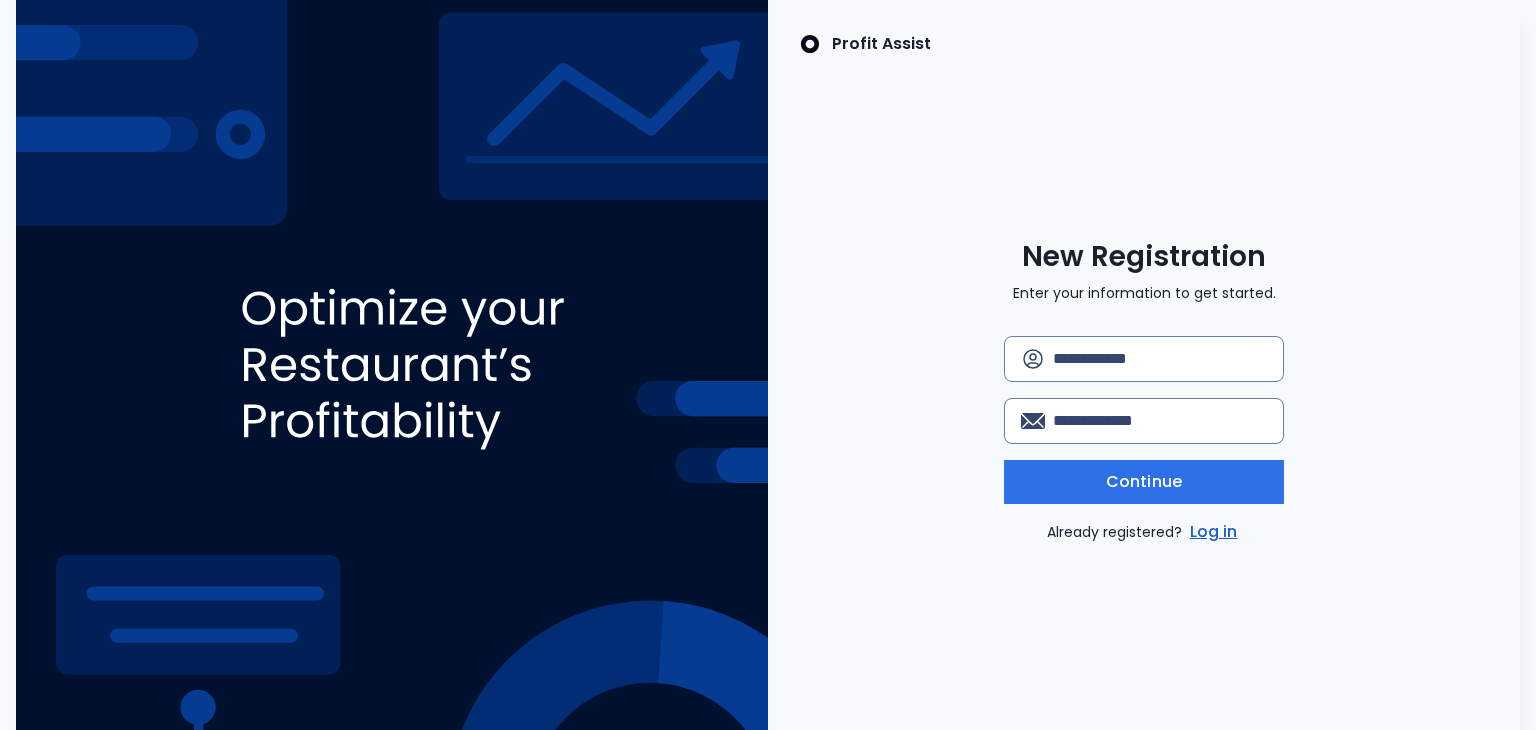 scroll, scrollTop: 0, scrollLeft: 0, axis: both 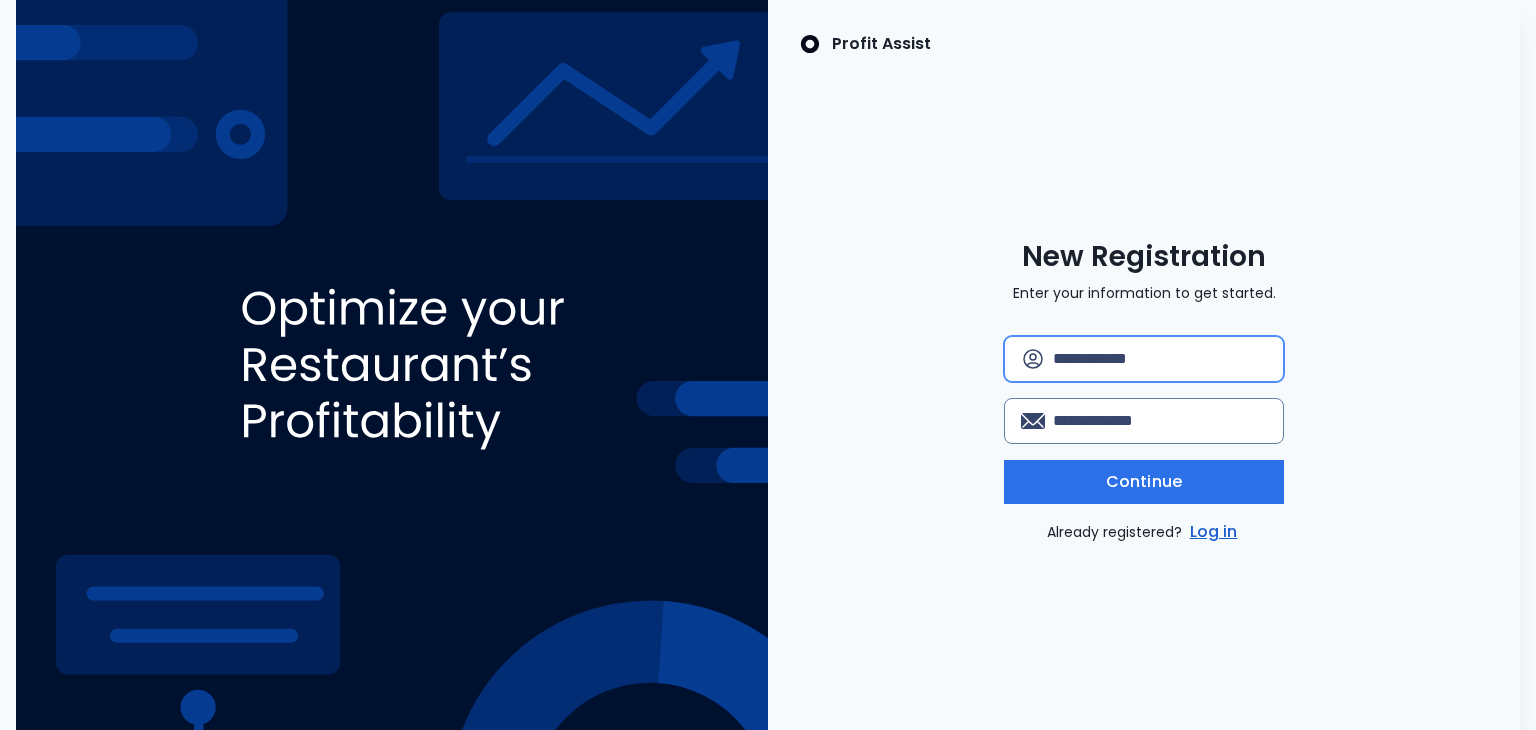 click at bounding box center [1160, 359] 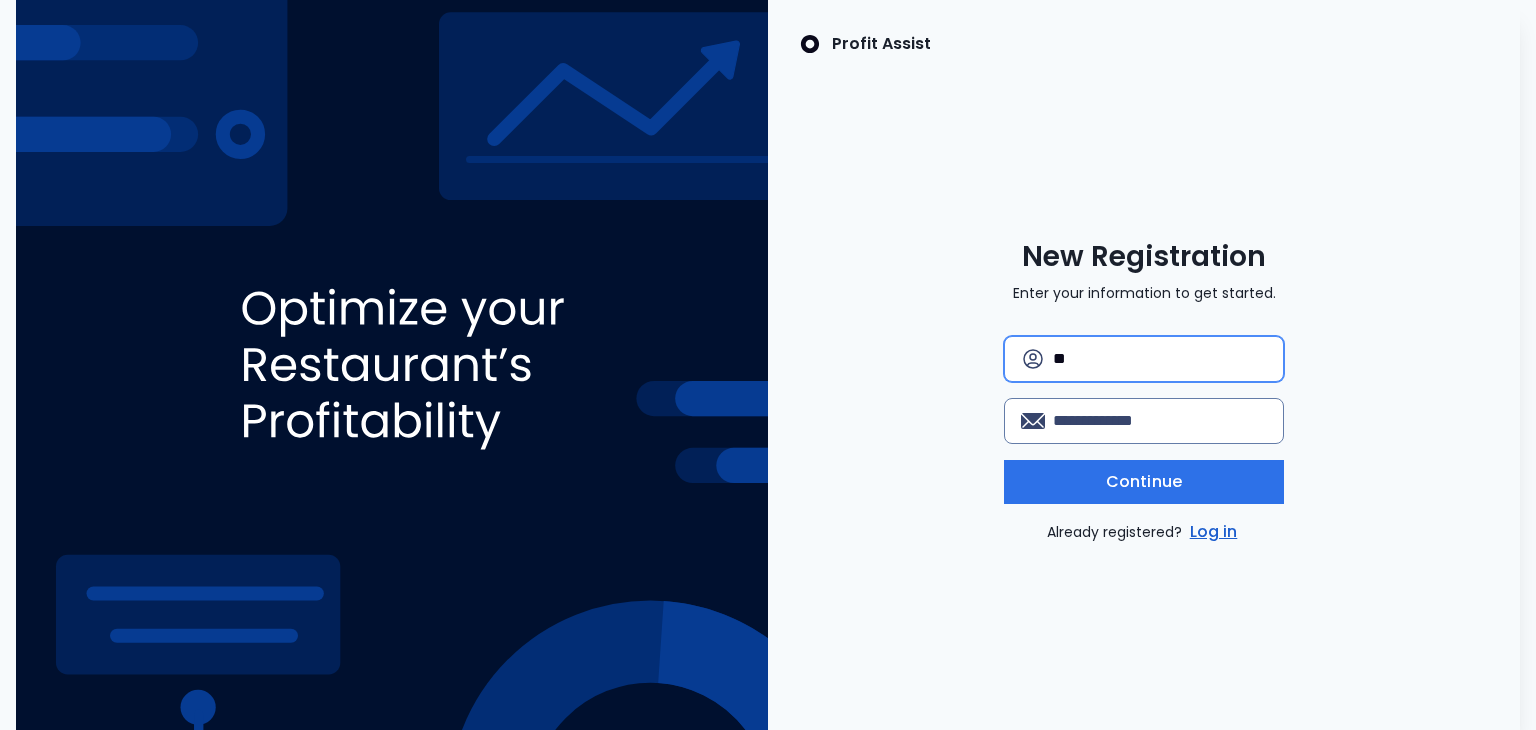 type on "*" 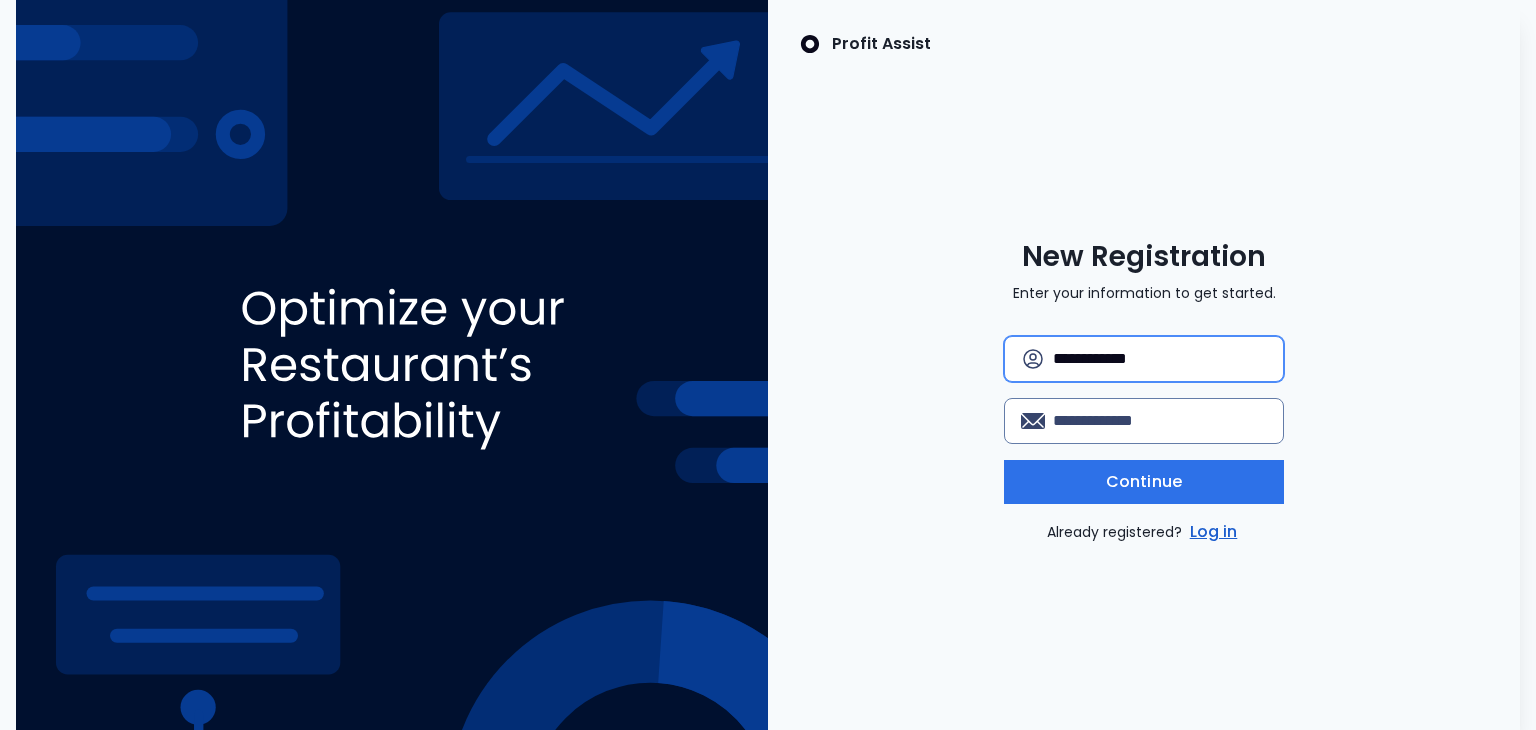 click on "**********" at bounding box center [1160, 359] 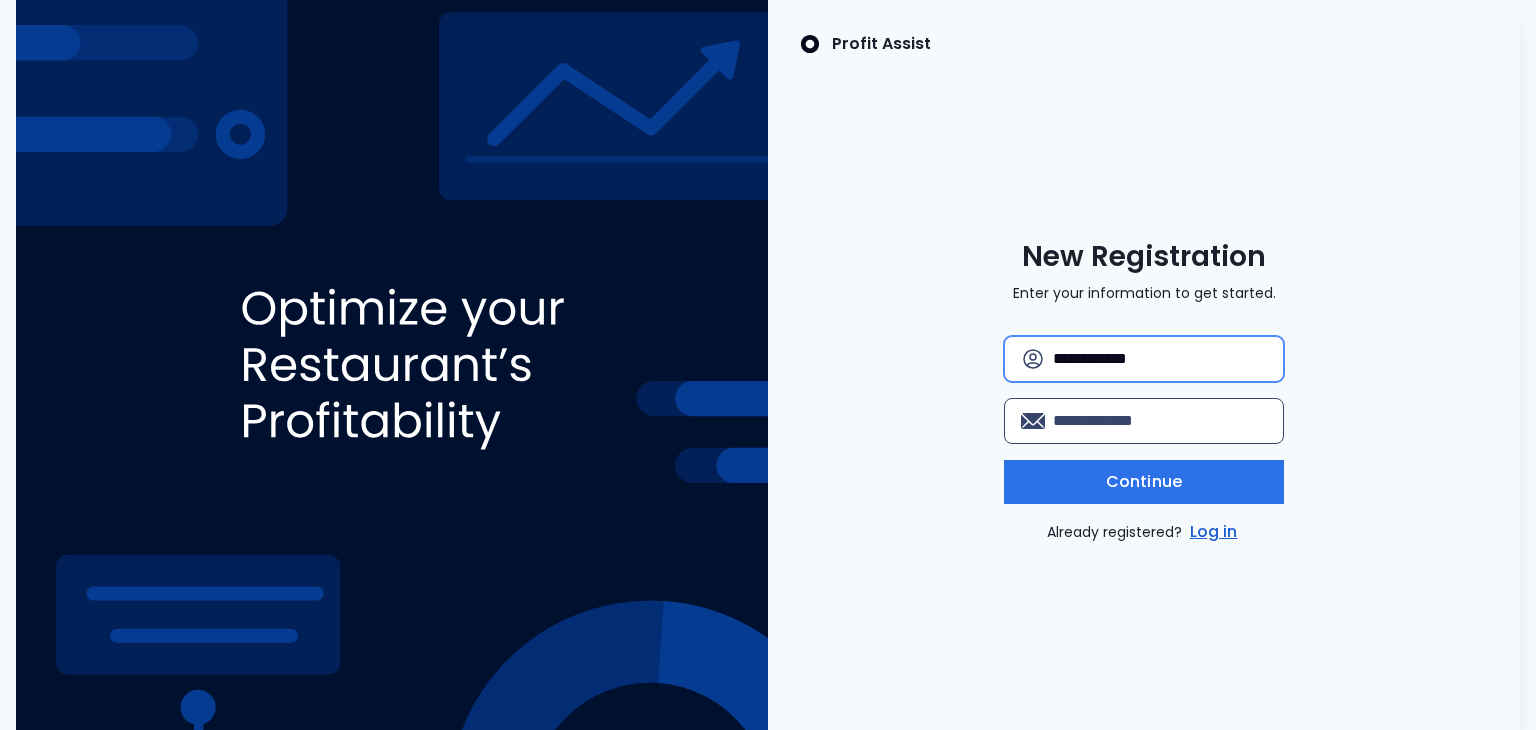 type on "**********" 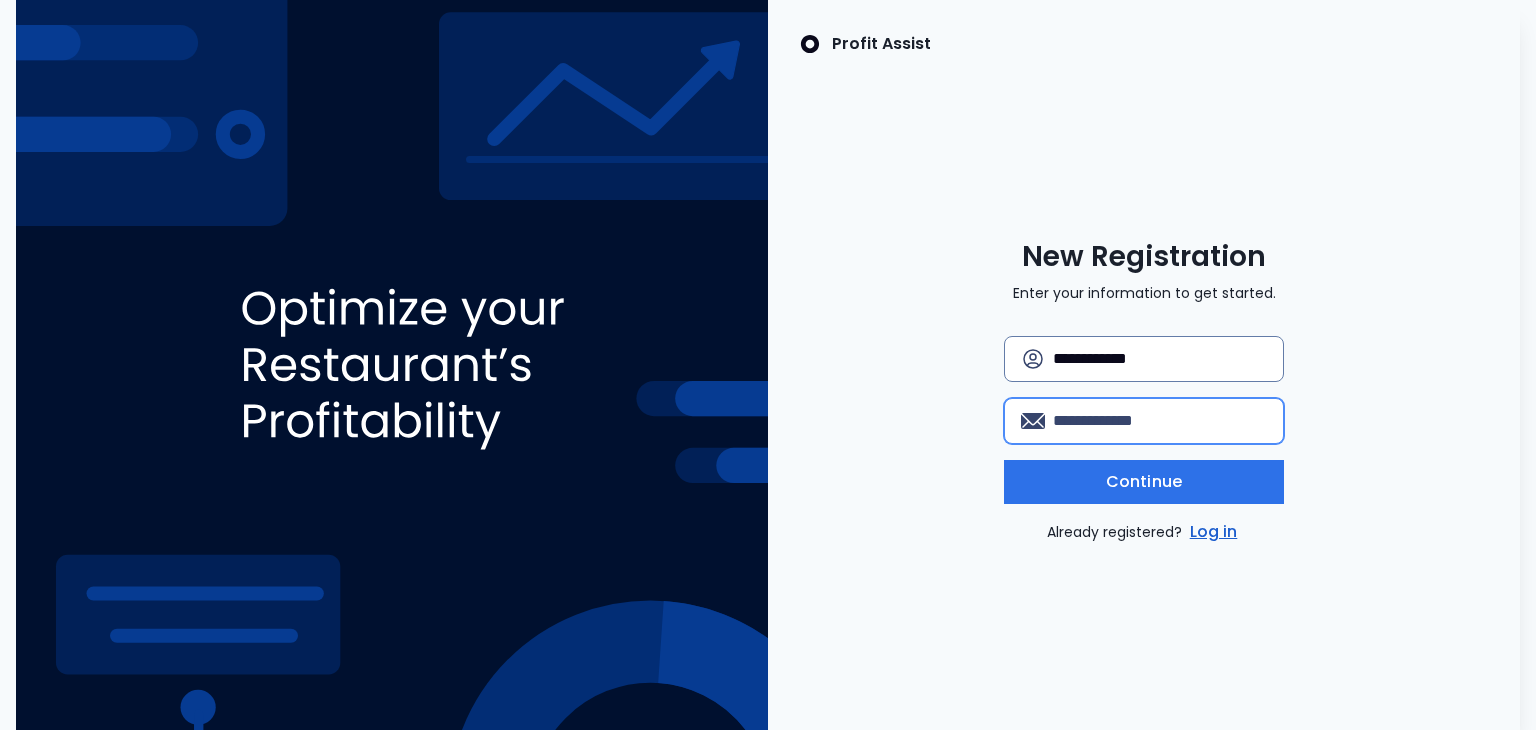click at bounding box center (1160, 421) 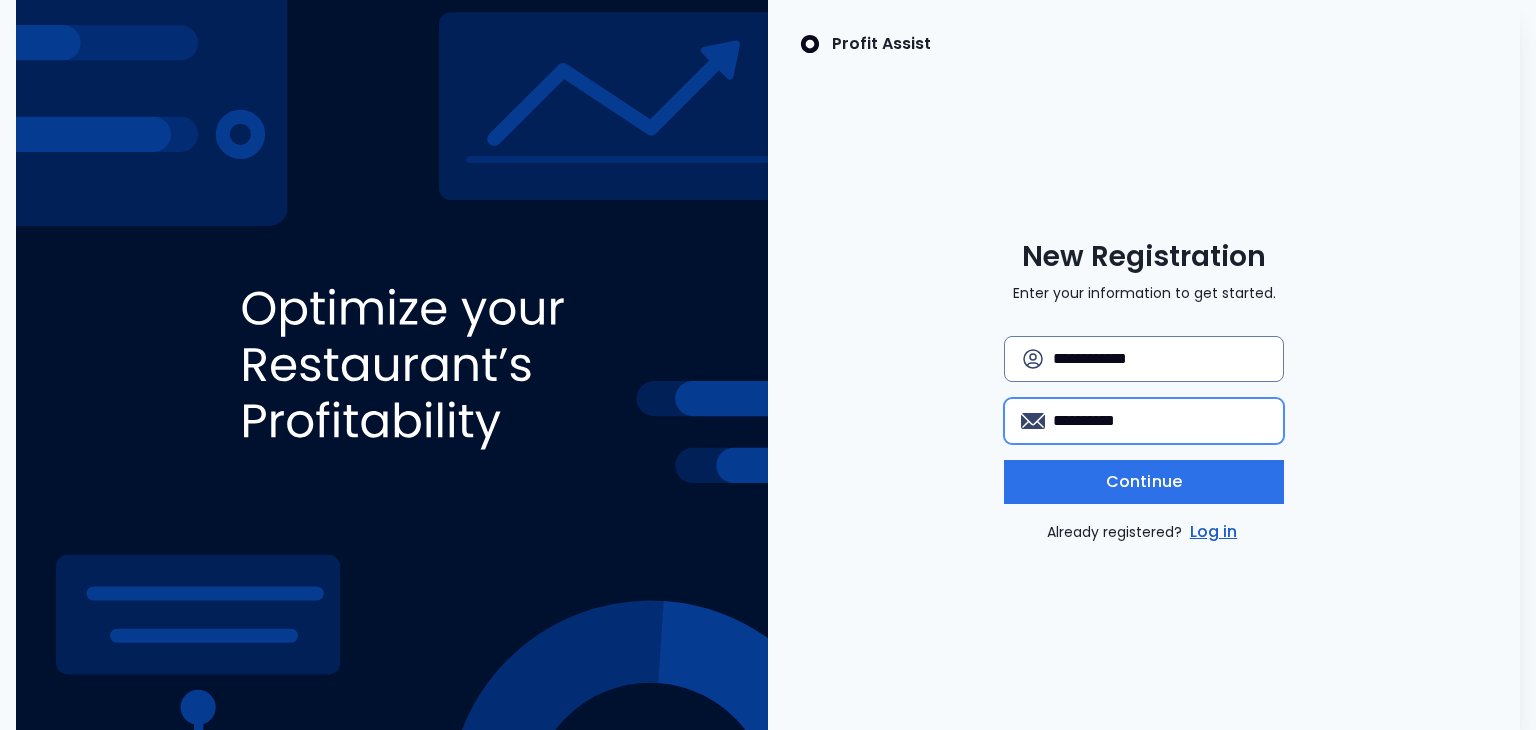 type on "**********" 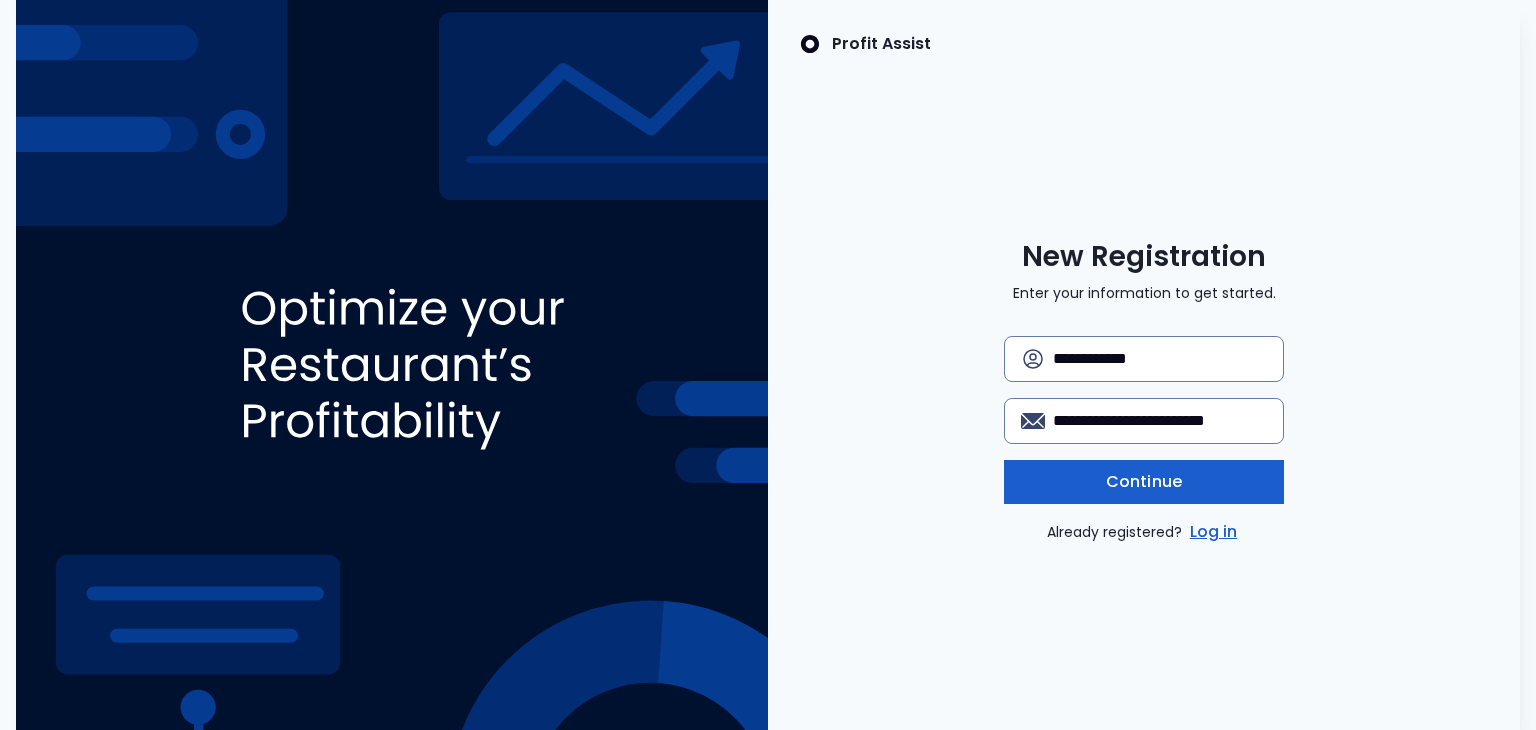 click on "Continue" at bounding box center (1144, 482) 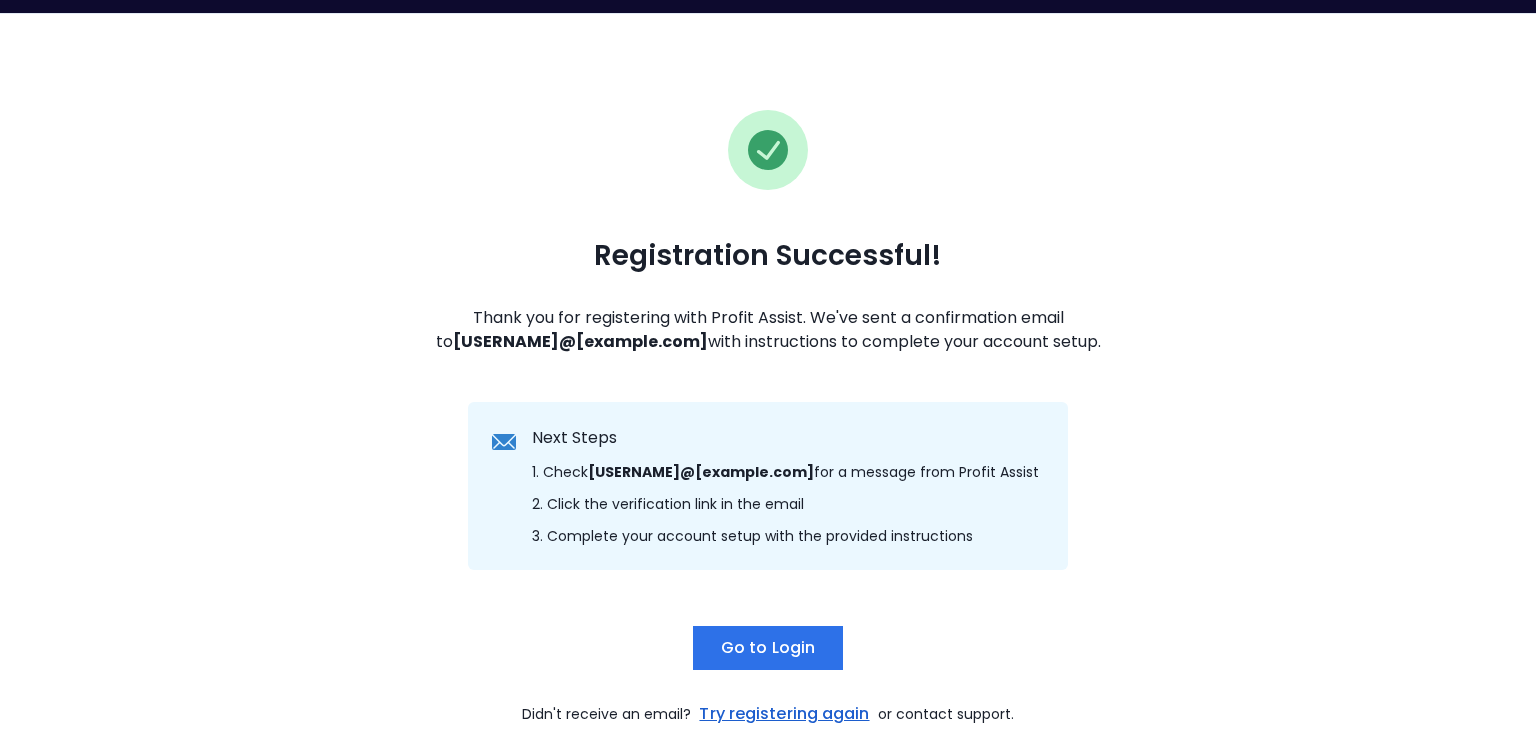 scroll, scrollTop: 116, scrollLeft: 0, axis: vertical 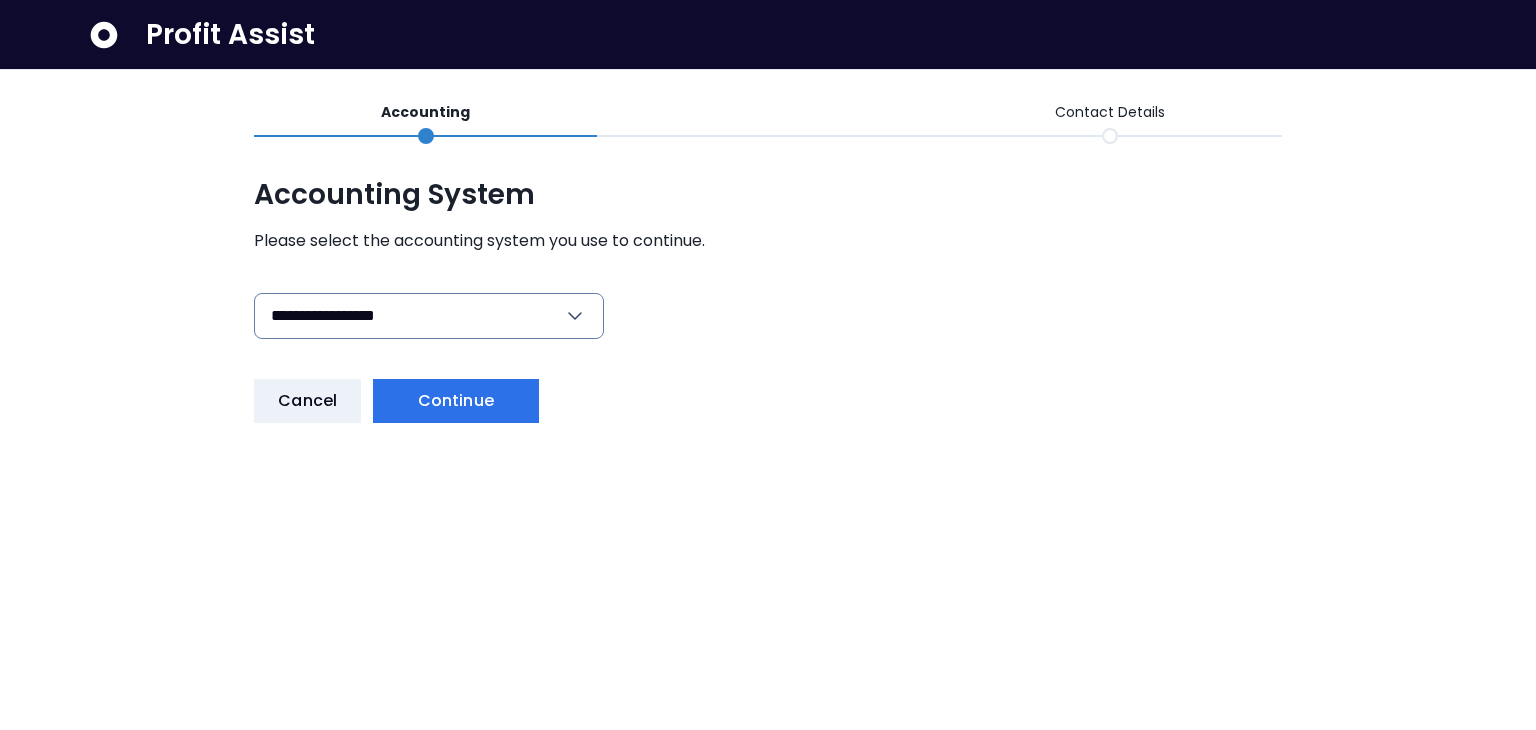 click on "Continue" at bounding box center (456, 401) 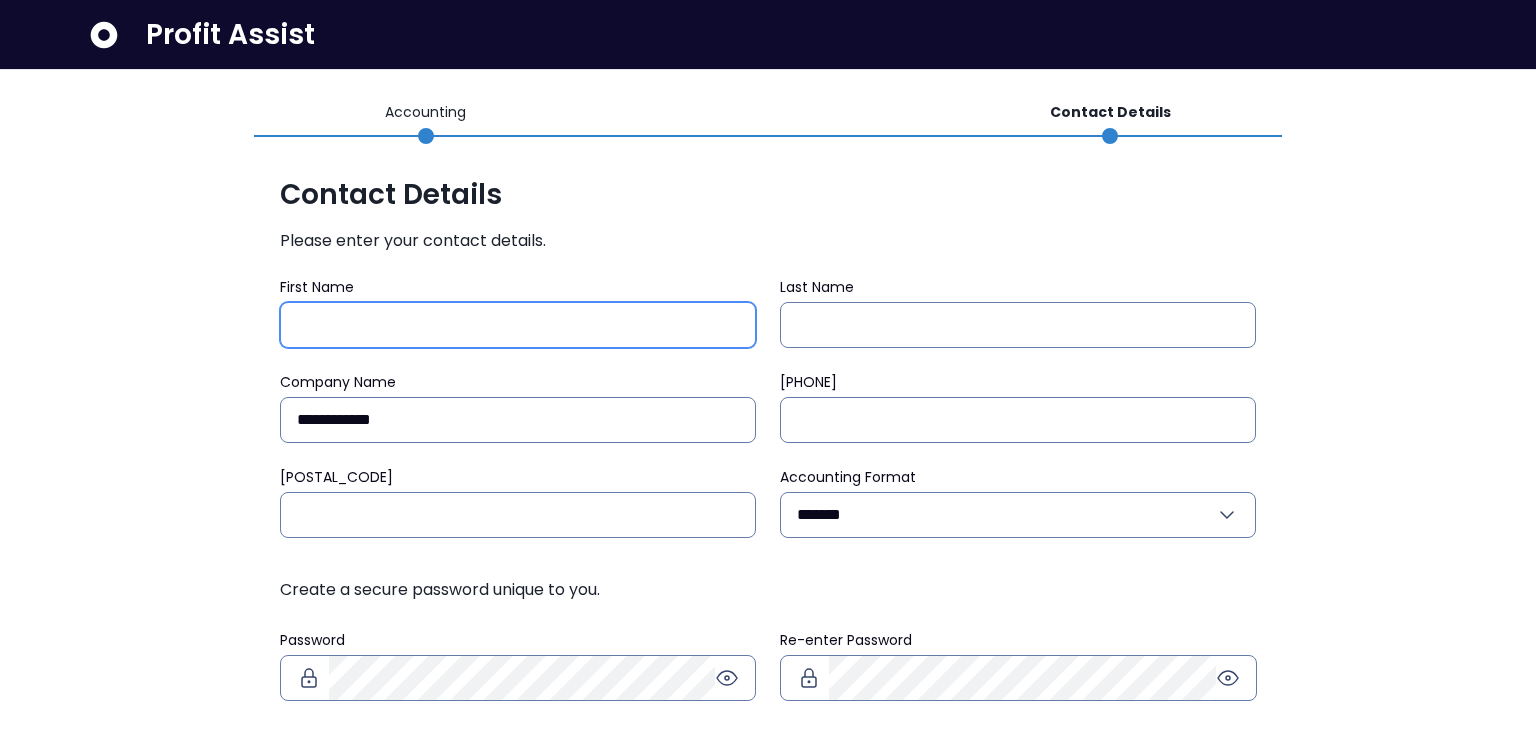 click on "First Name" at bounding box center (518, 325) 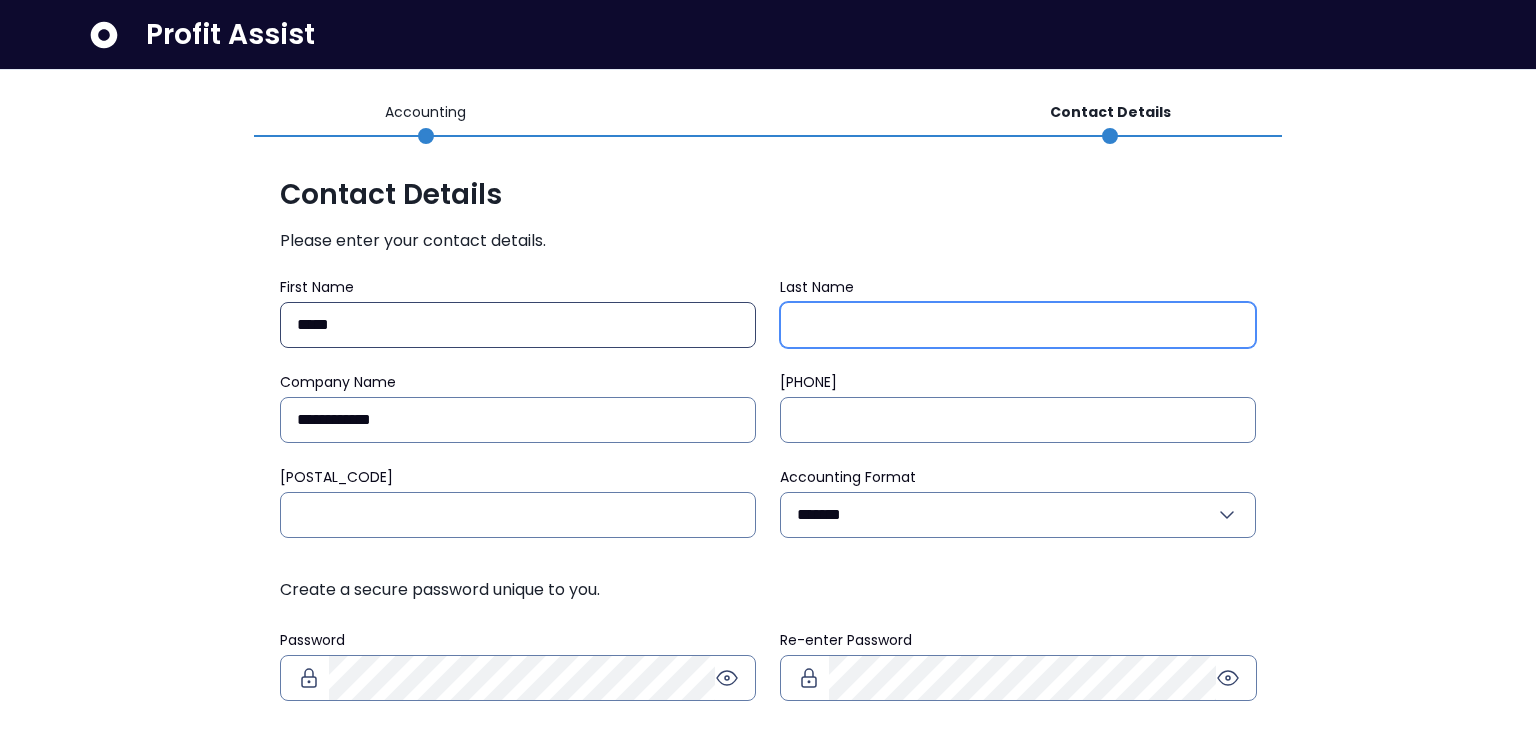 type on "********" 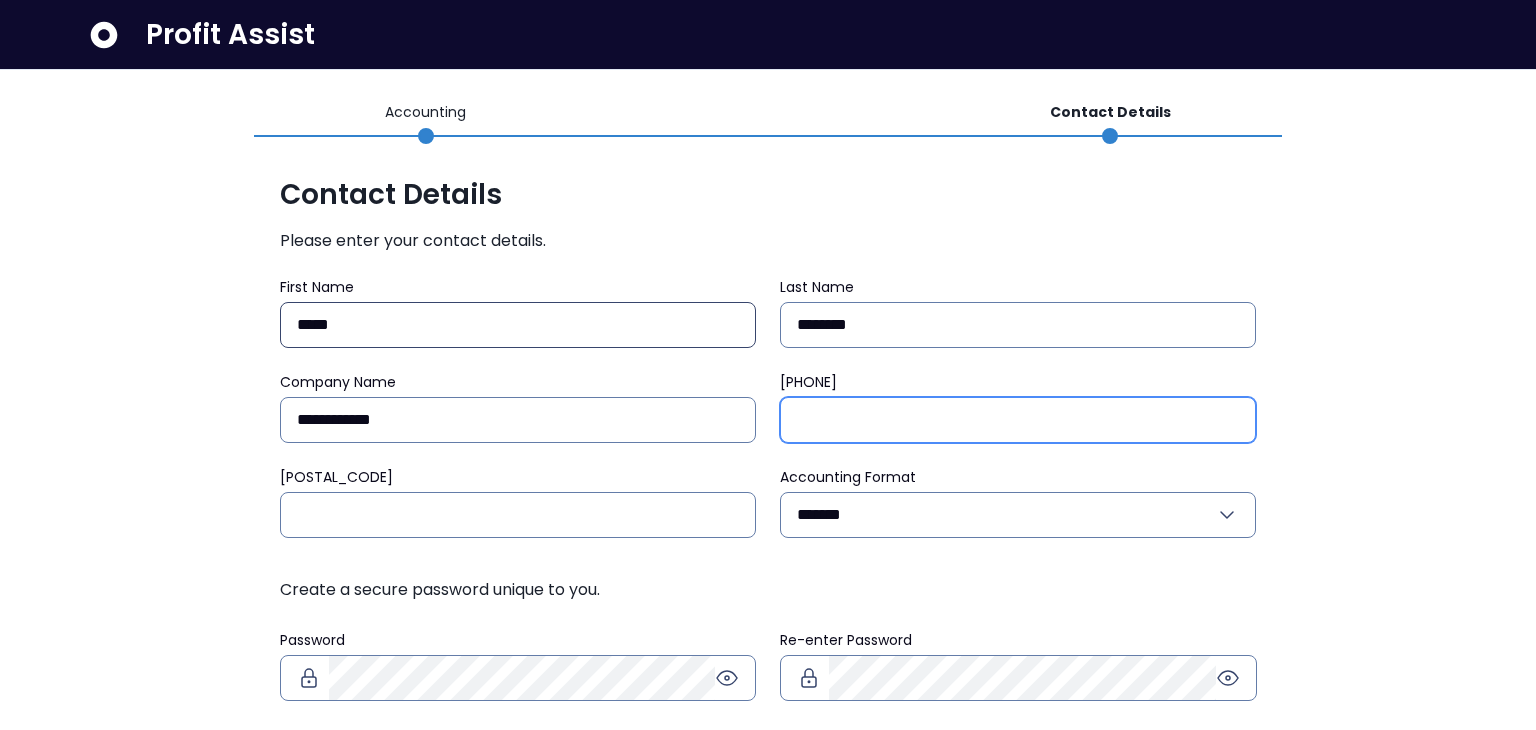 type on "**********" 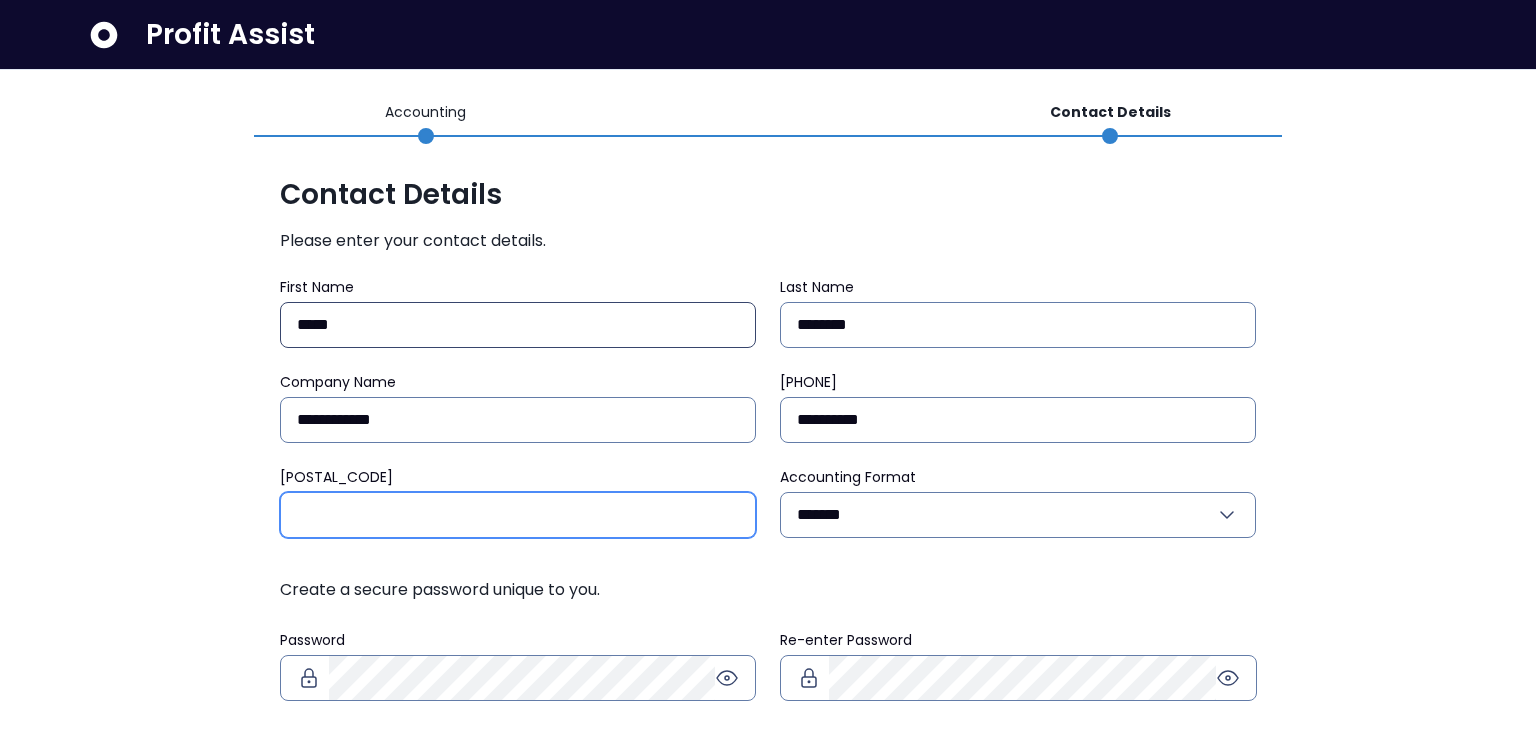 type on "*****" 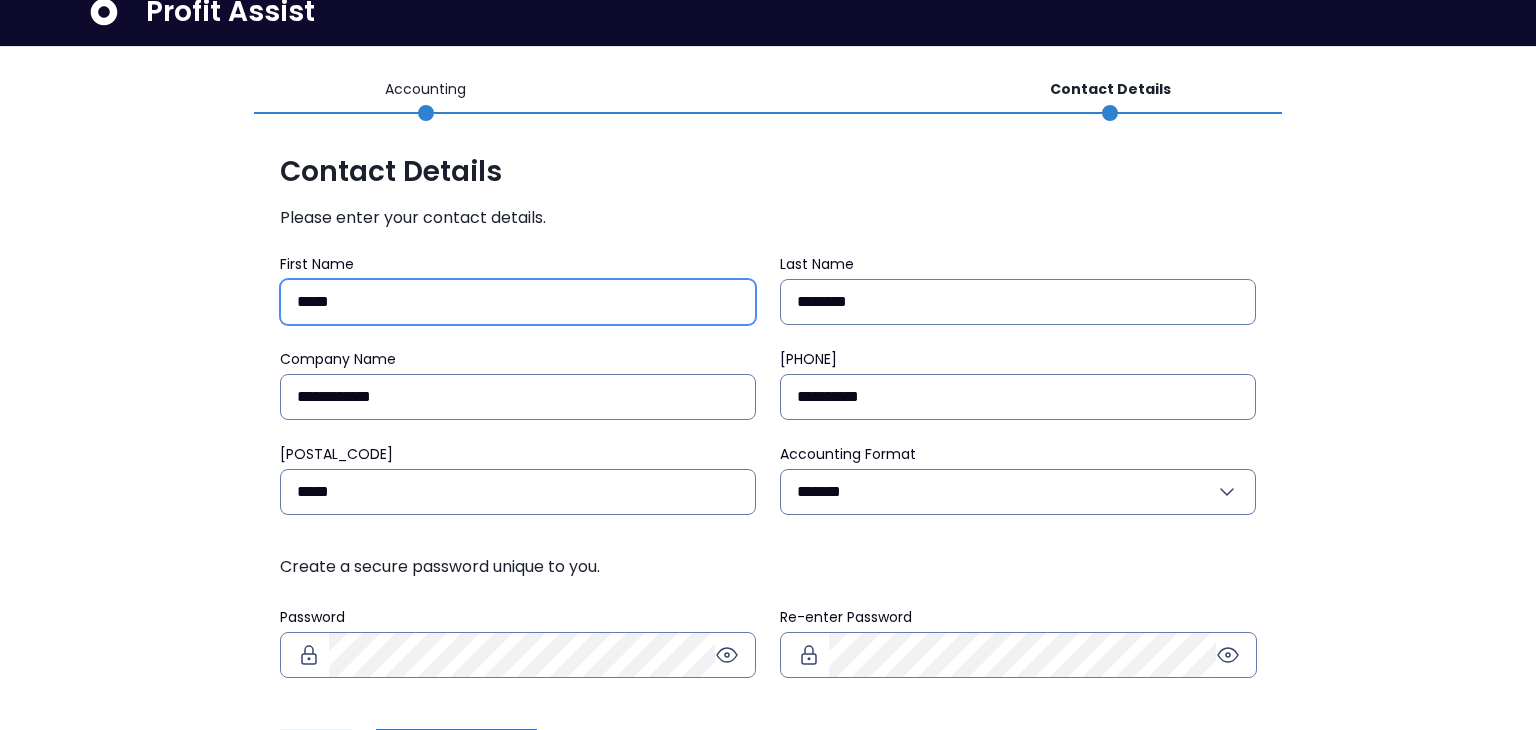 scroll, scrollTop: 97, scrollLeft: 0, axis: vertical 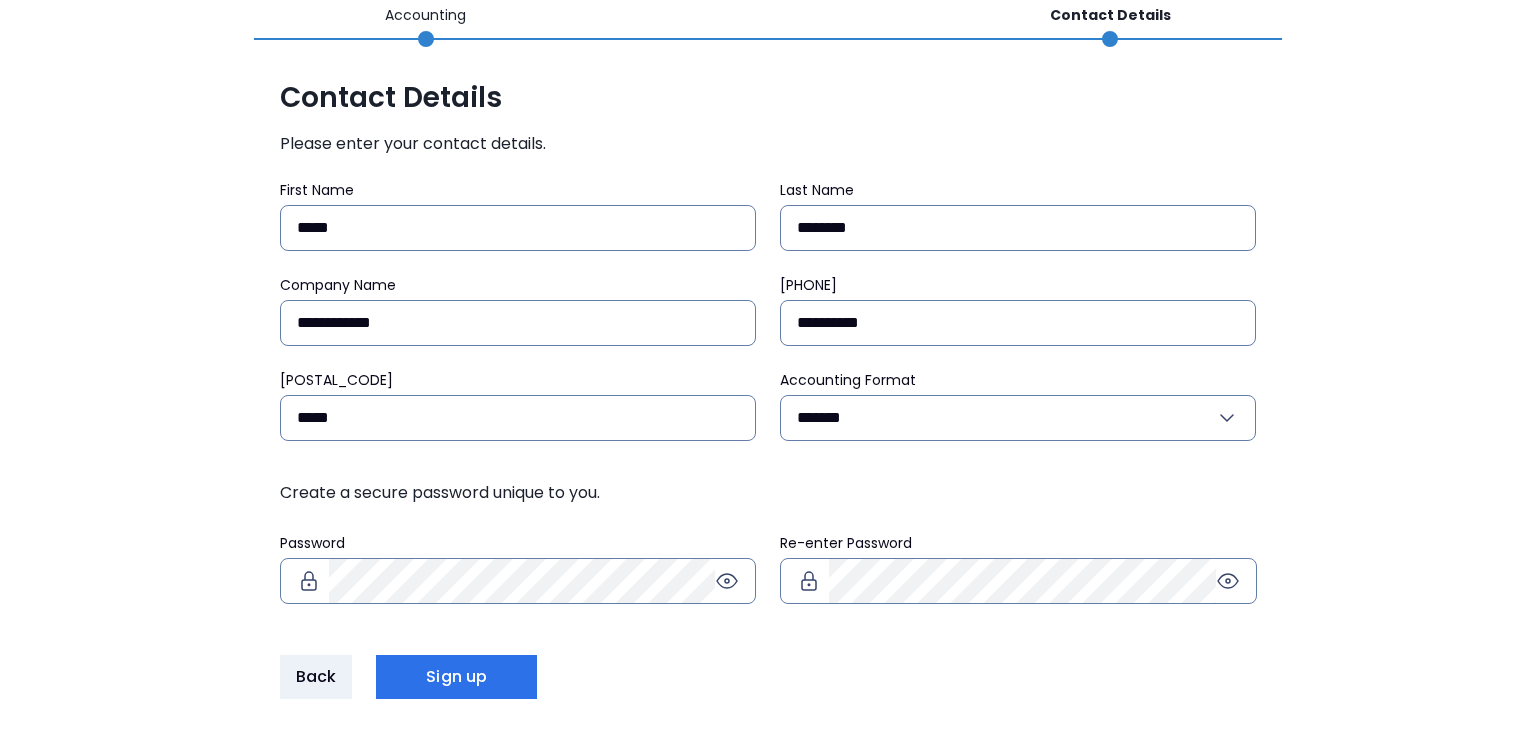 click on "Create a secure password unique to you. Password Re-enter Password" at bounding box center (768, 556) 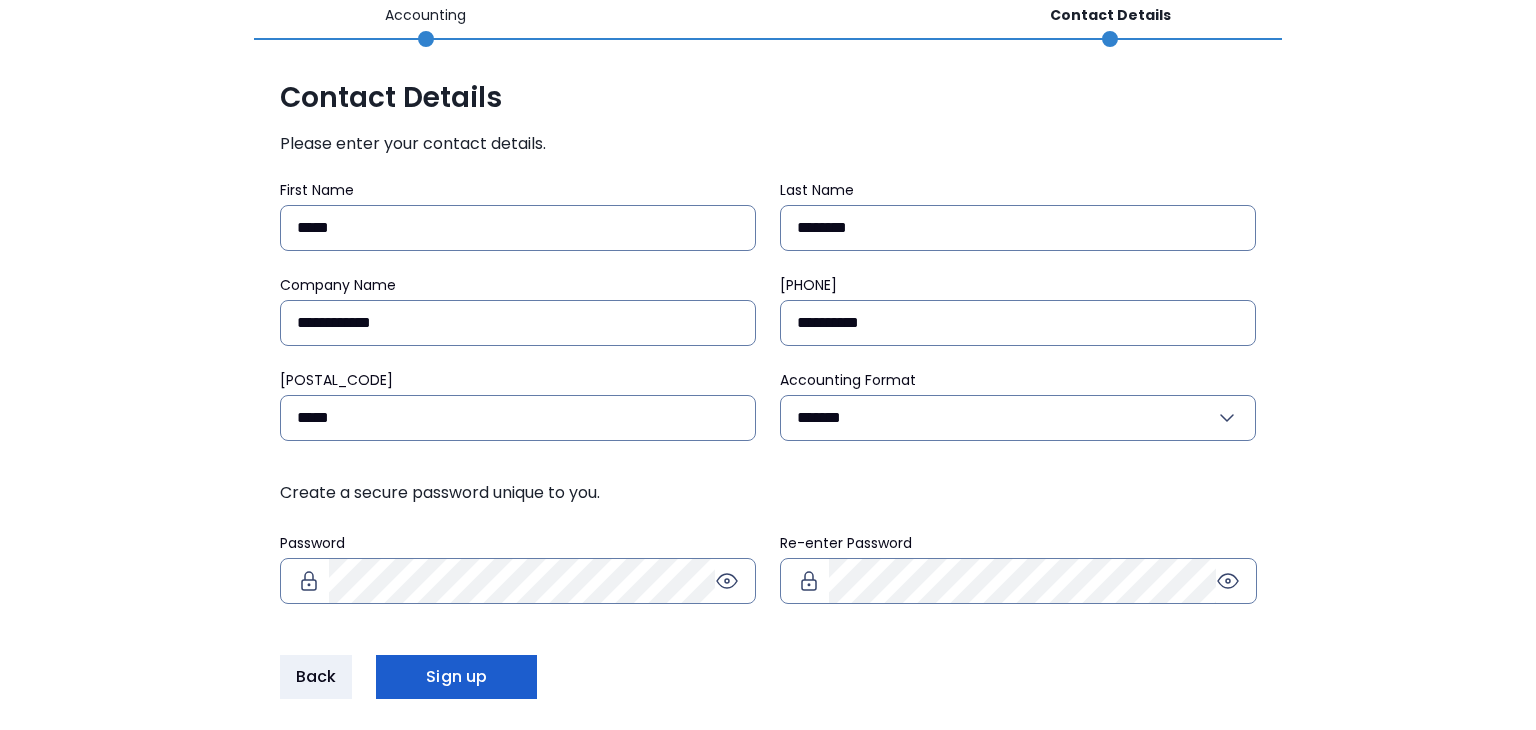 click on "Sign up" at bounding box center [456, 677] 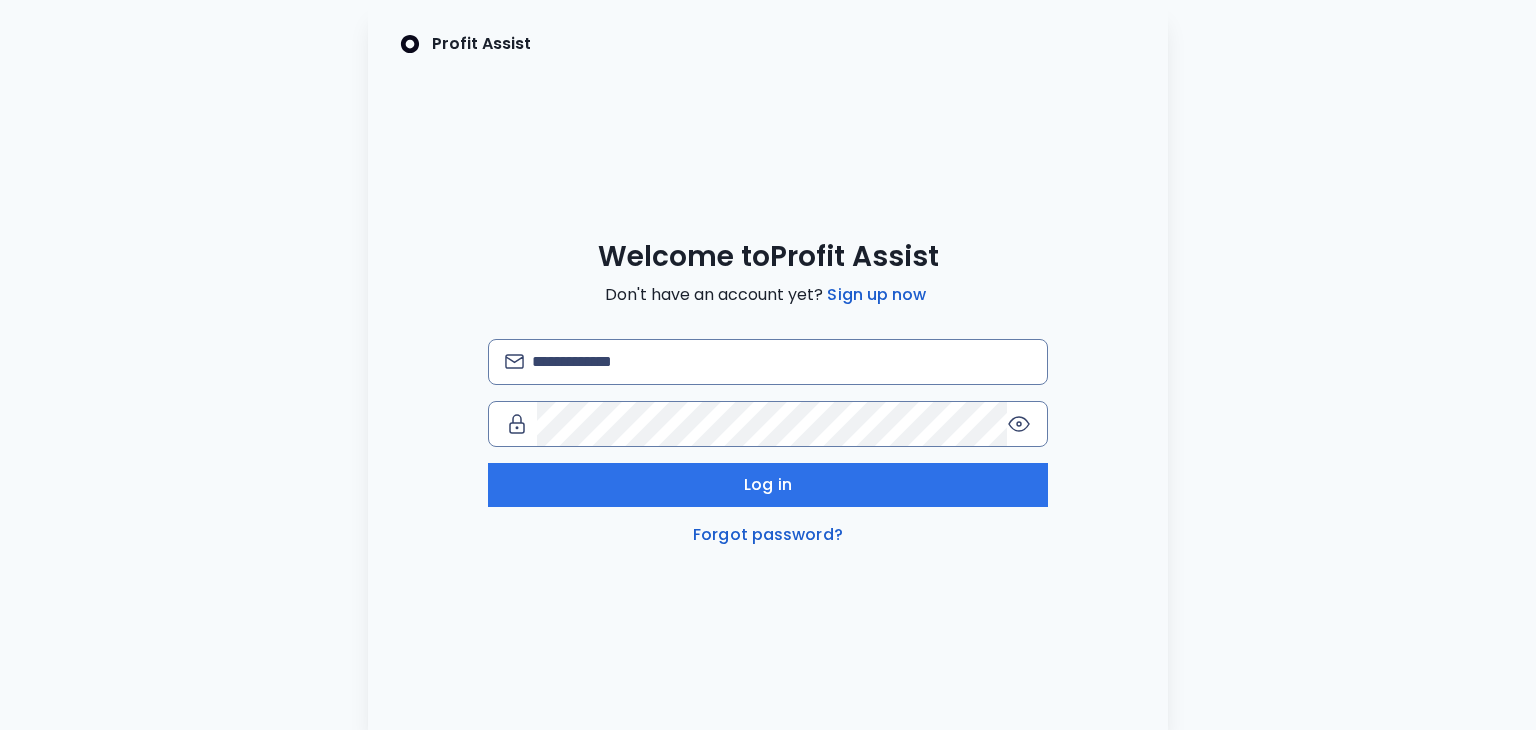 scroll, scrollTop: 0, scrollLeft: 0, axis: both 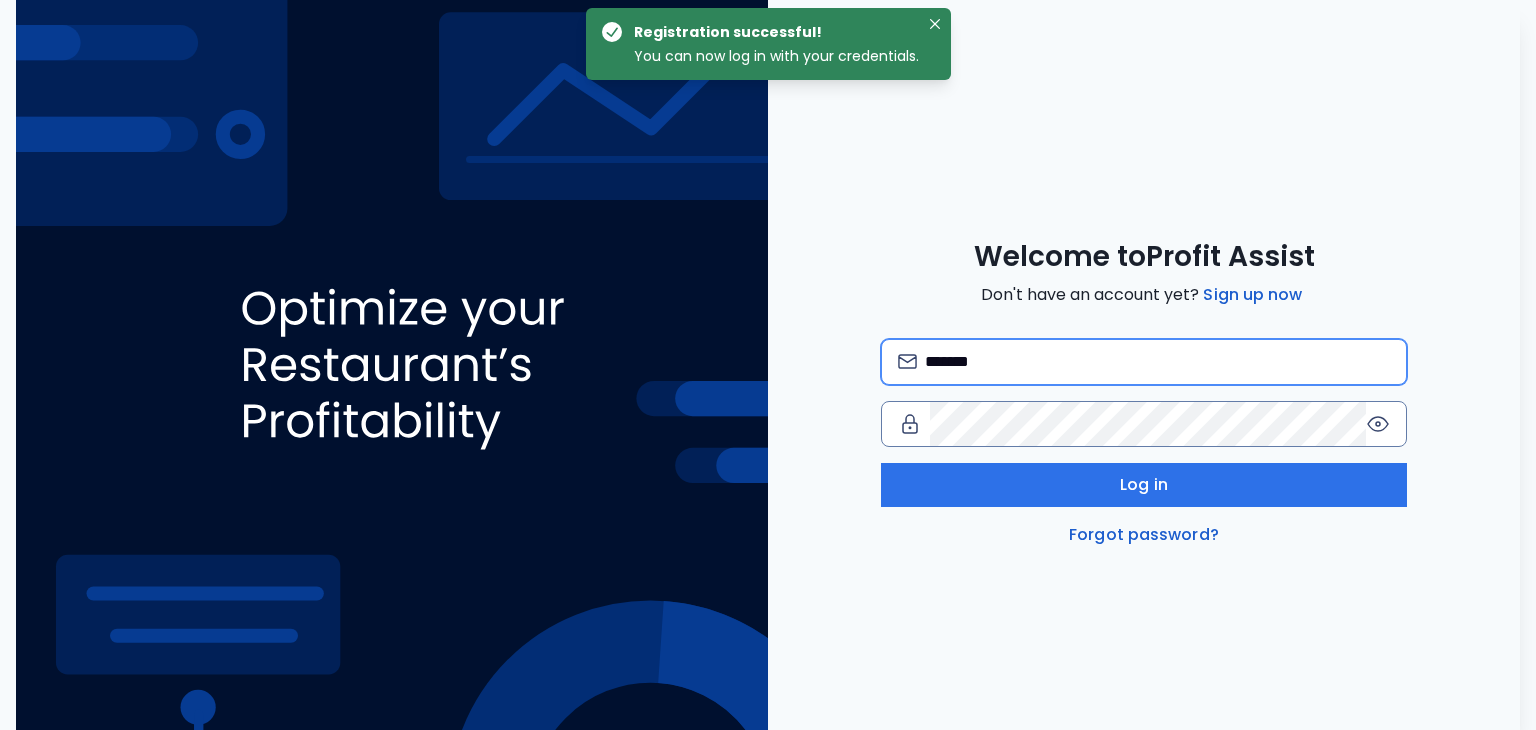 click on "*******" at bounding box center (1158, 362) 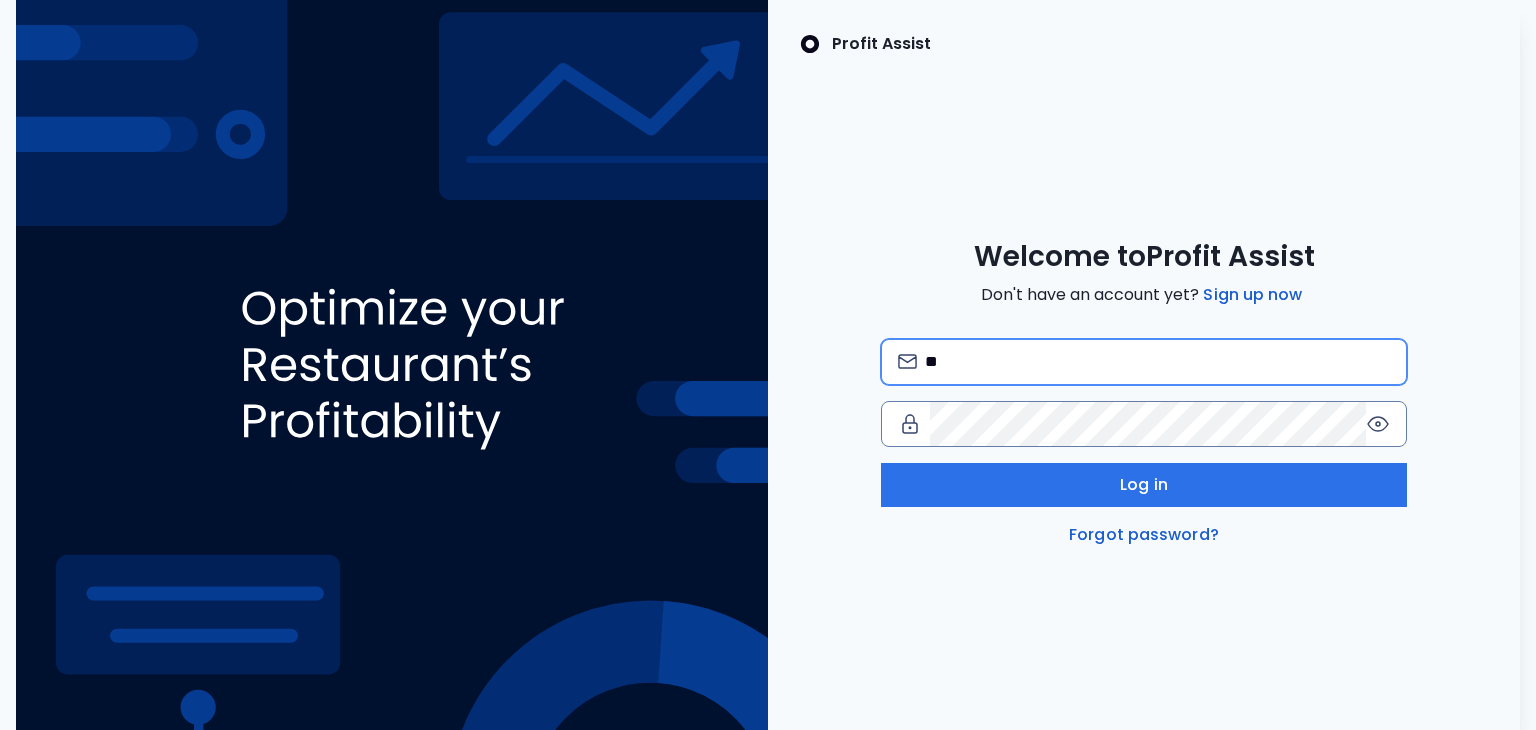type on "*" 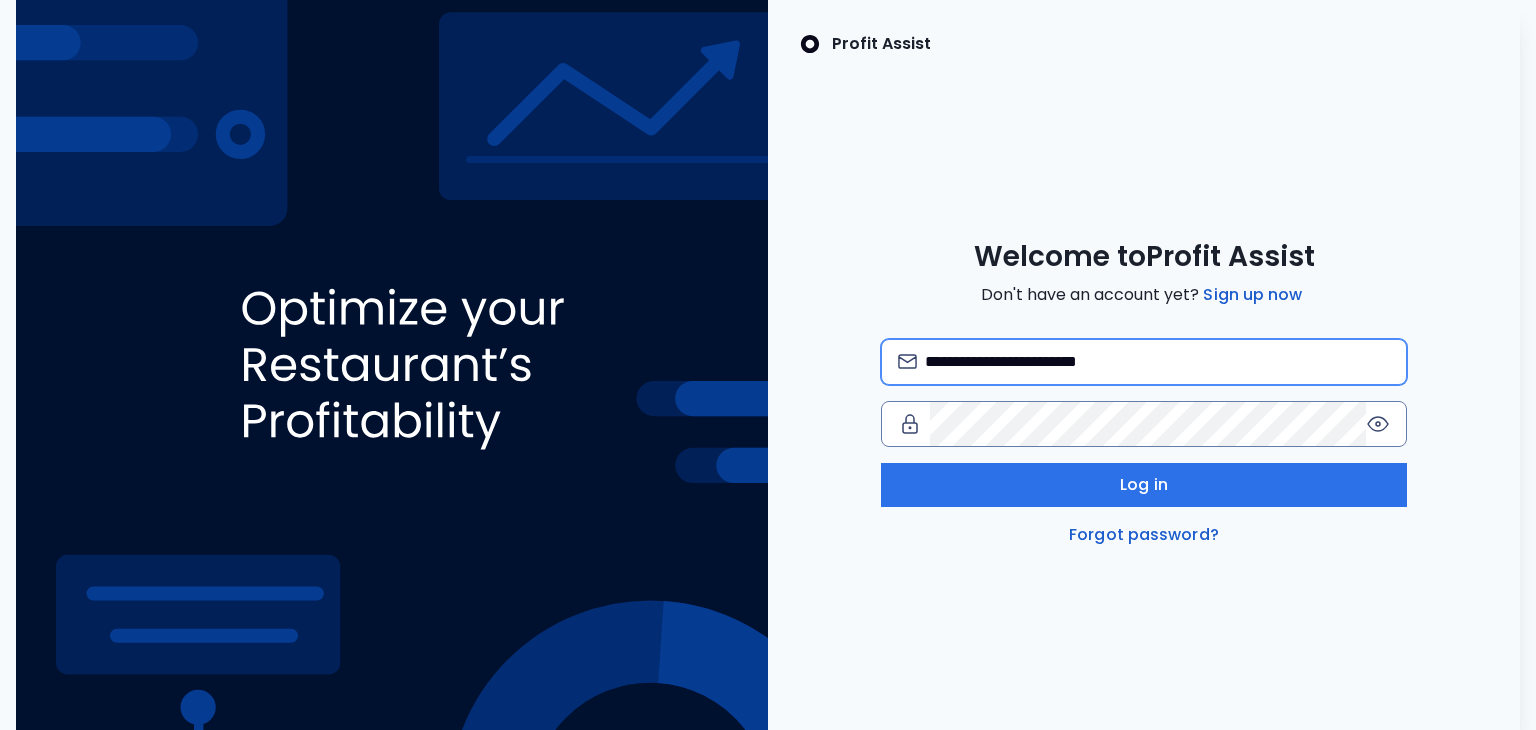 type on "**********" 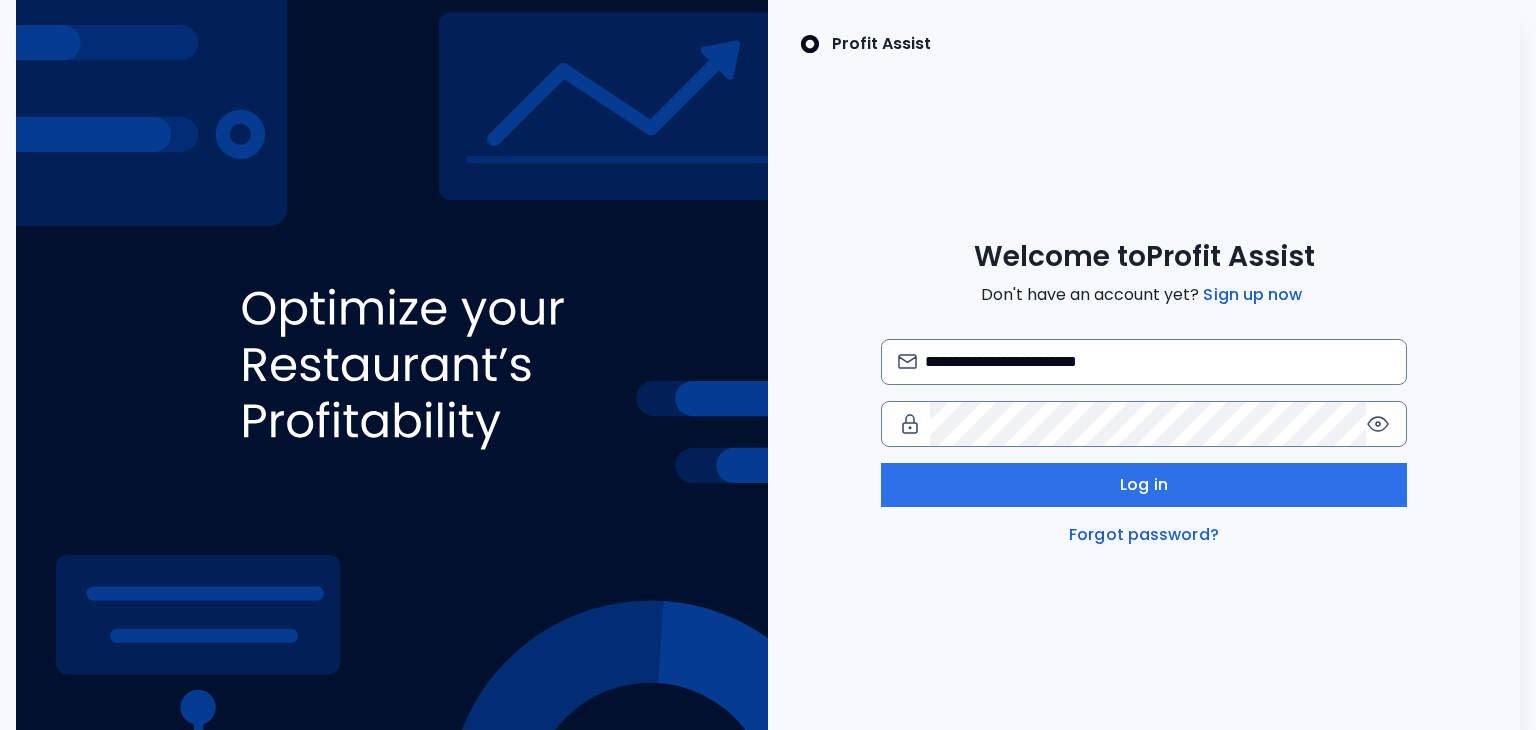 click on "**********" at bounding box center [1144, 365] 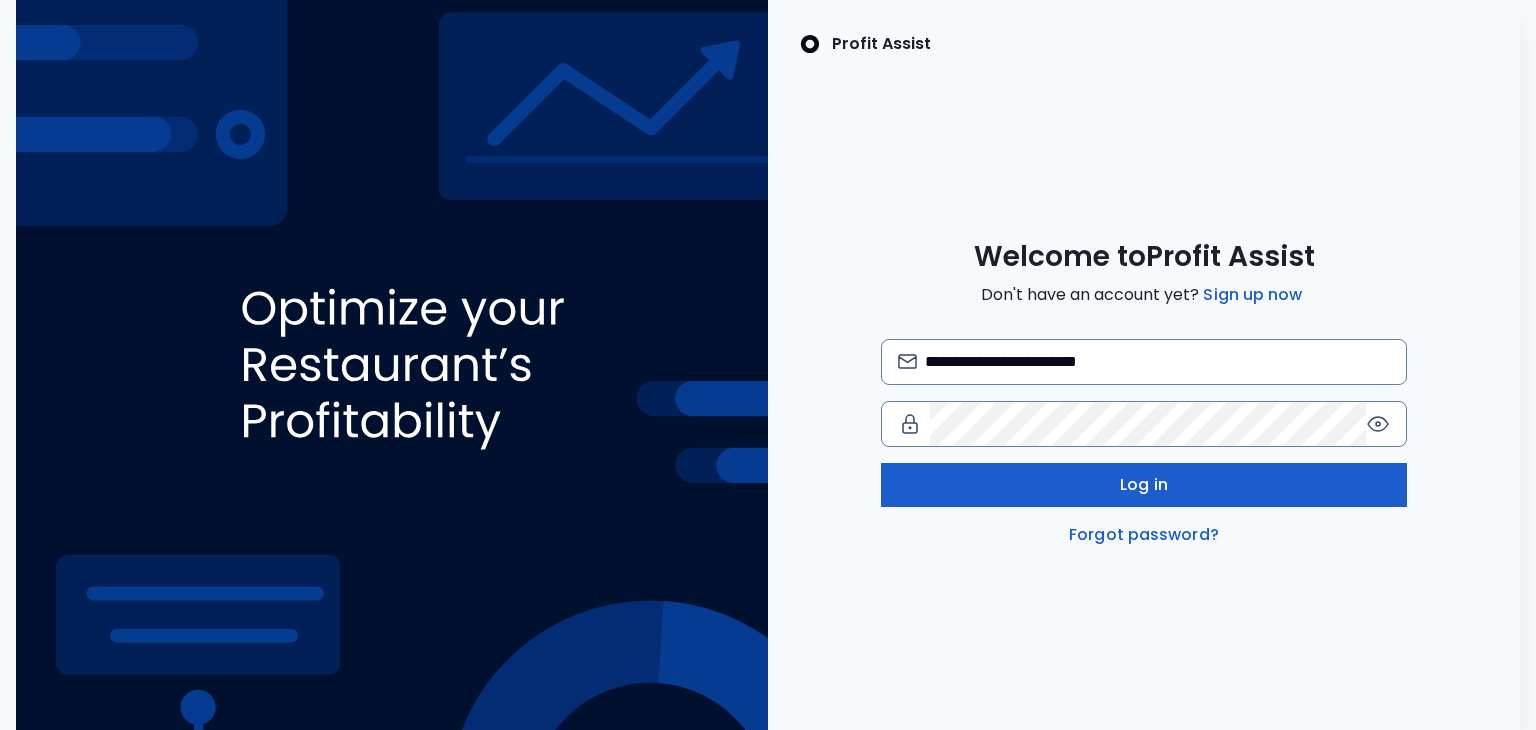 click on "Log in" at bounding box center [1144, 485] 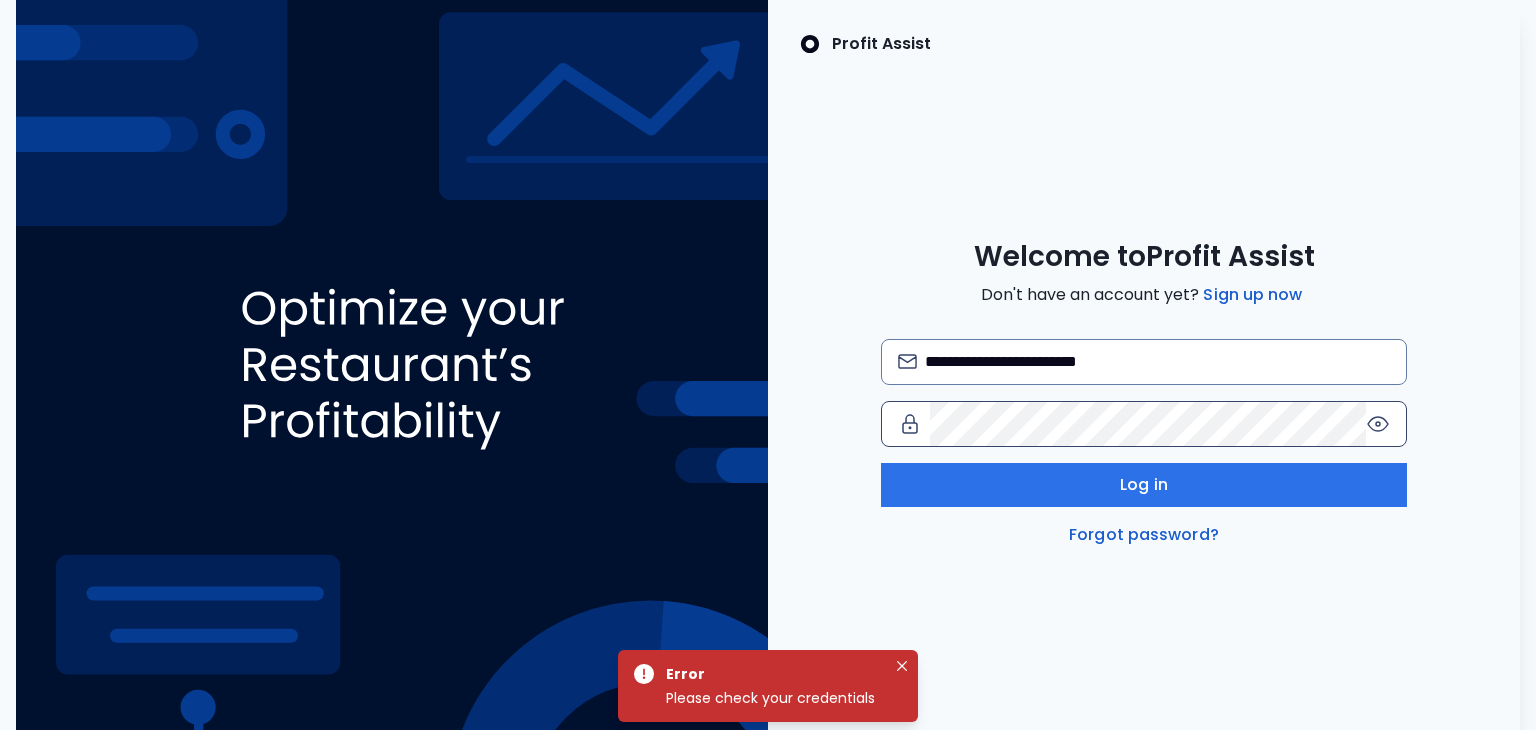 click 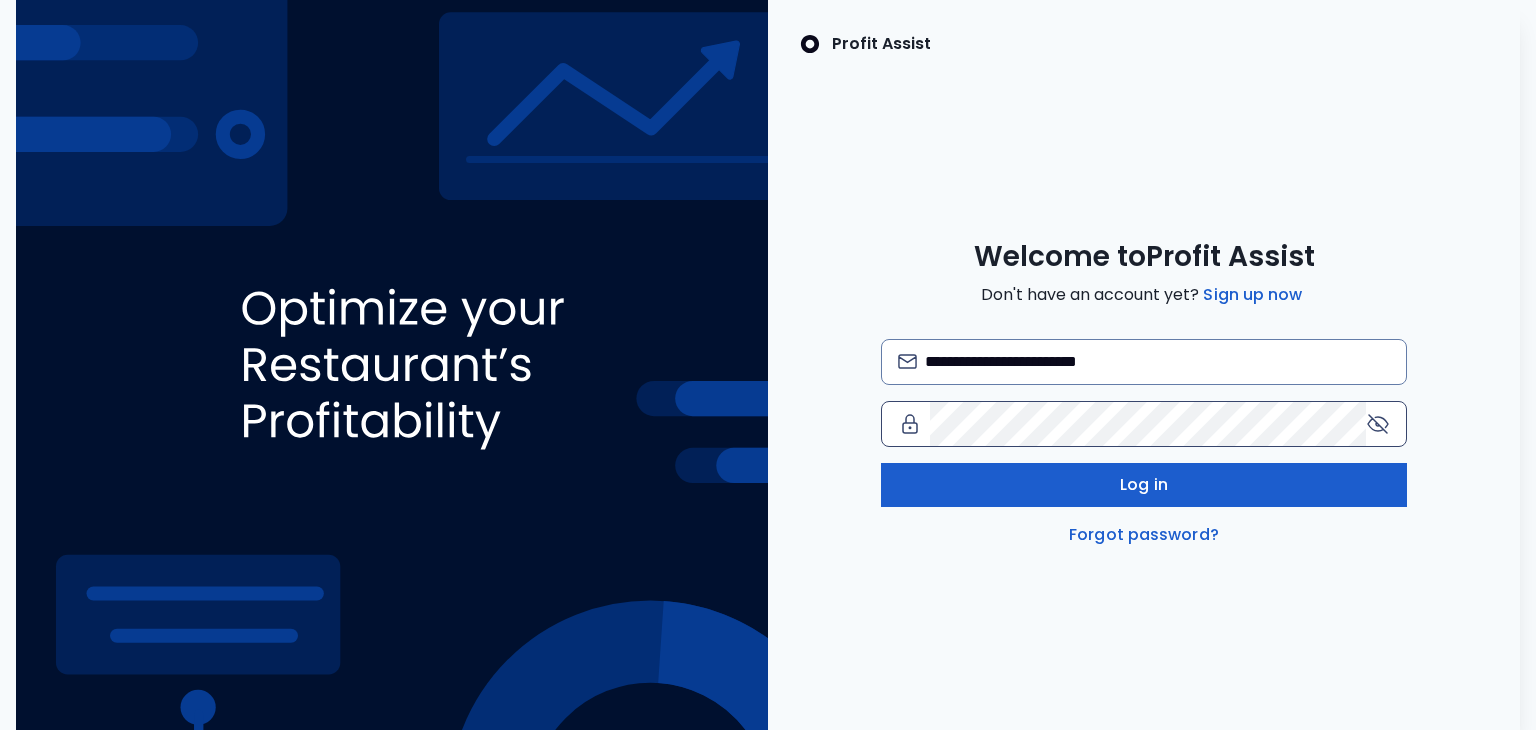 click on "Log in" at bounding box center (1144, 485) 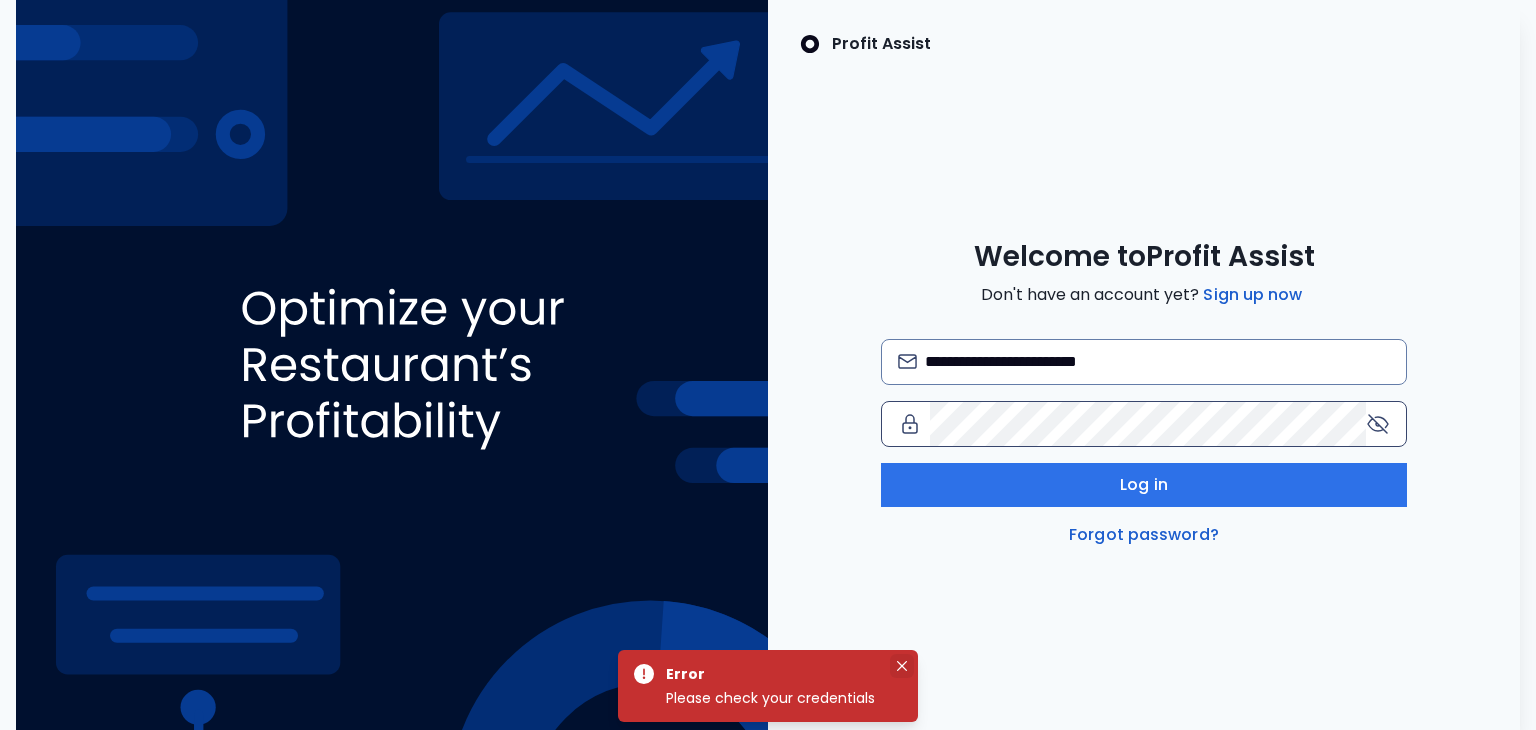 click 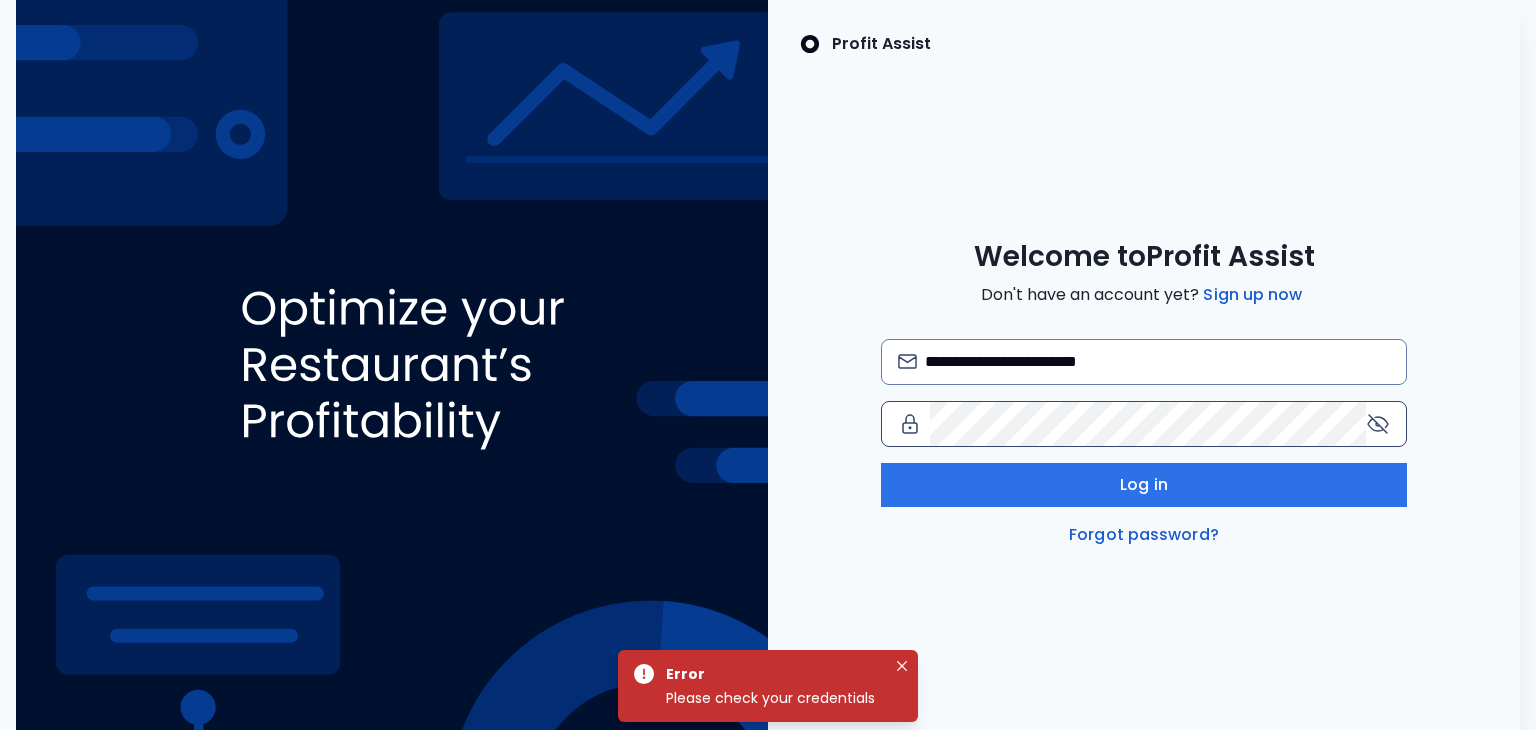 click on "Error Please check your credentials" at bounding box center [768, 686] 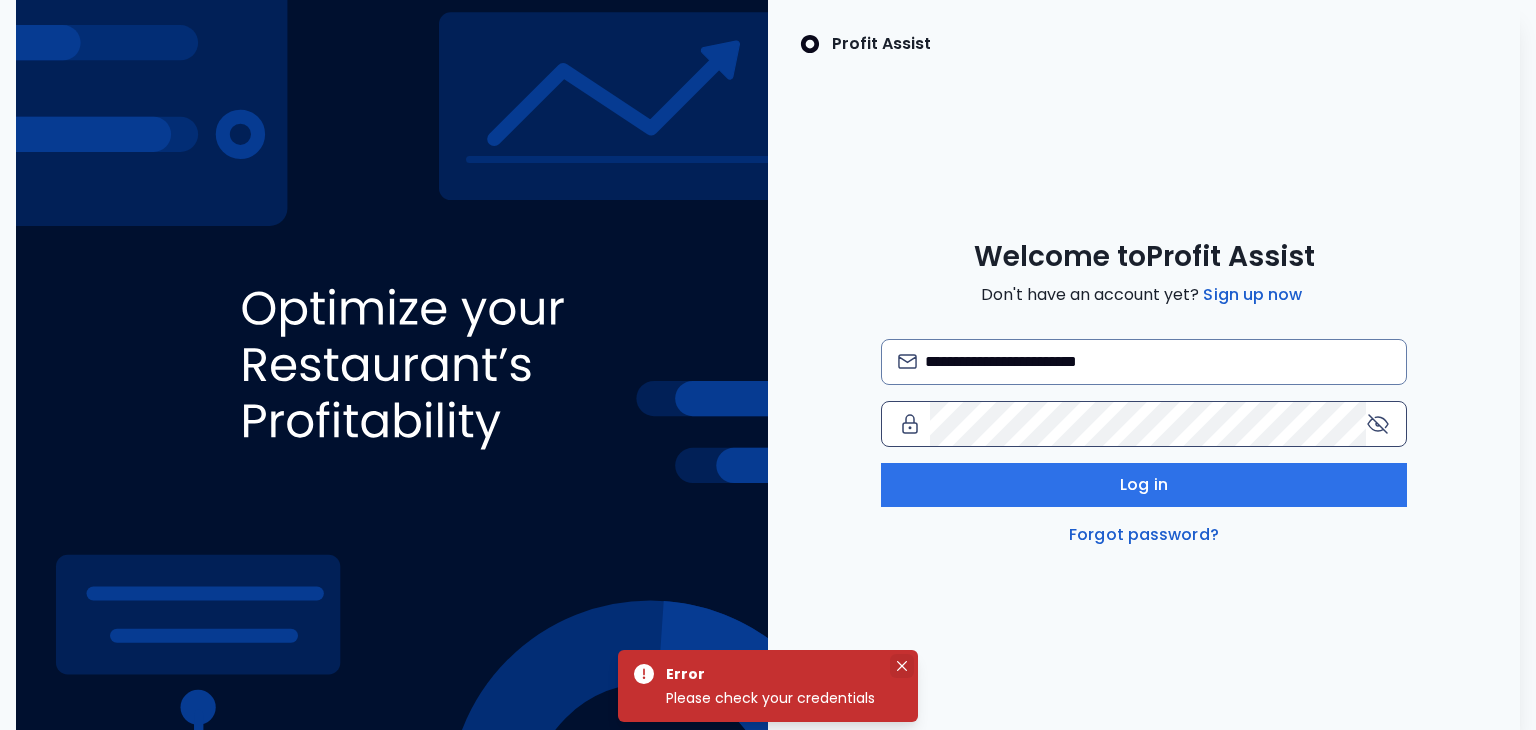 click 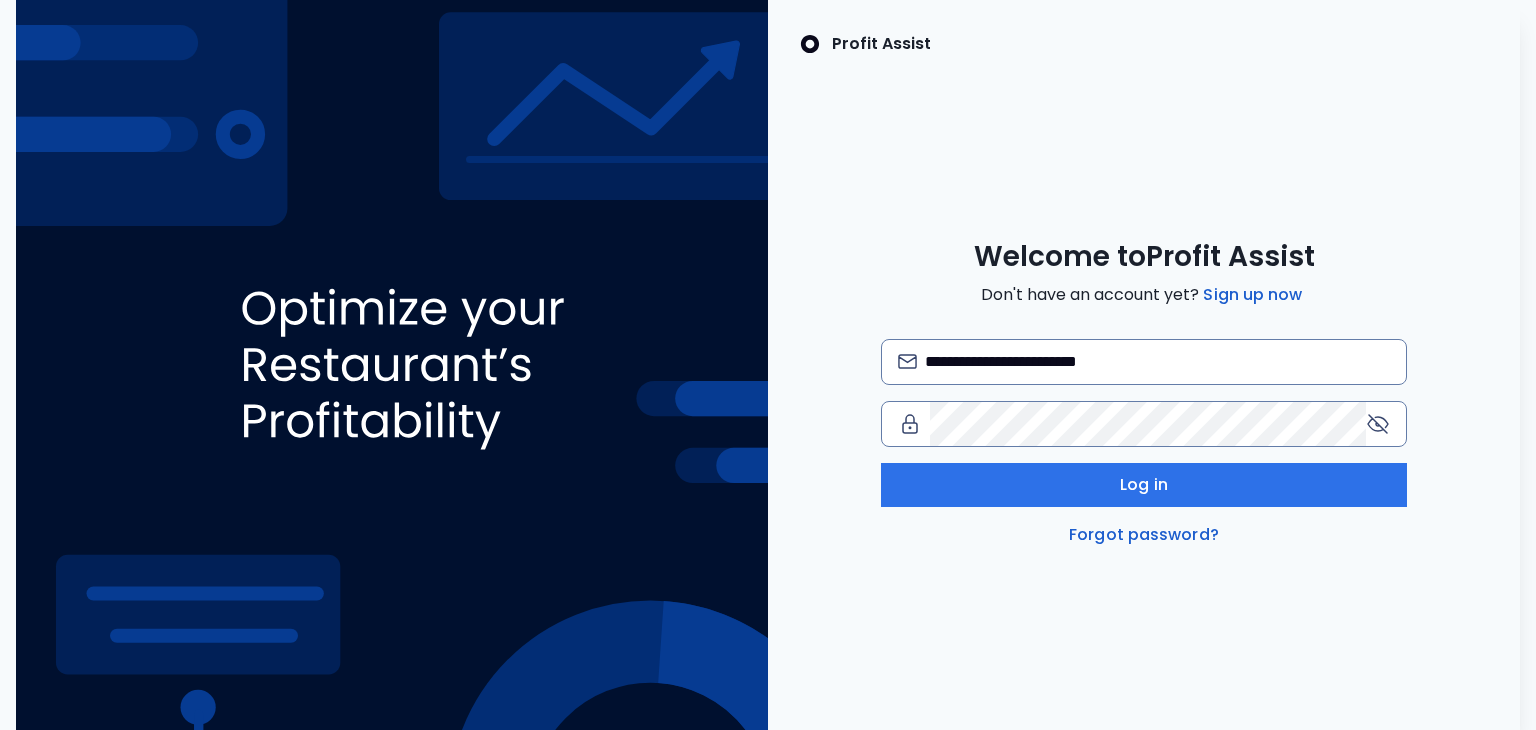 click on "**********" at bounding box center [1144, 443] 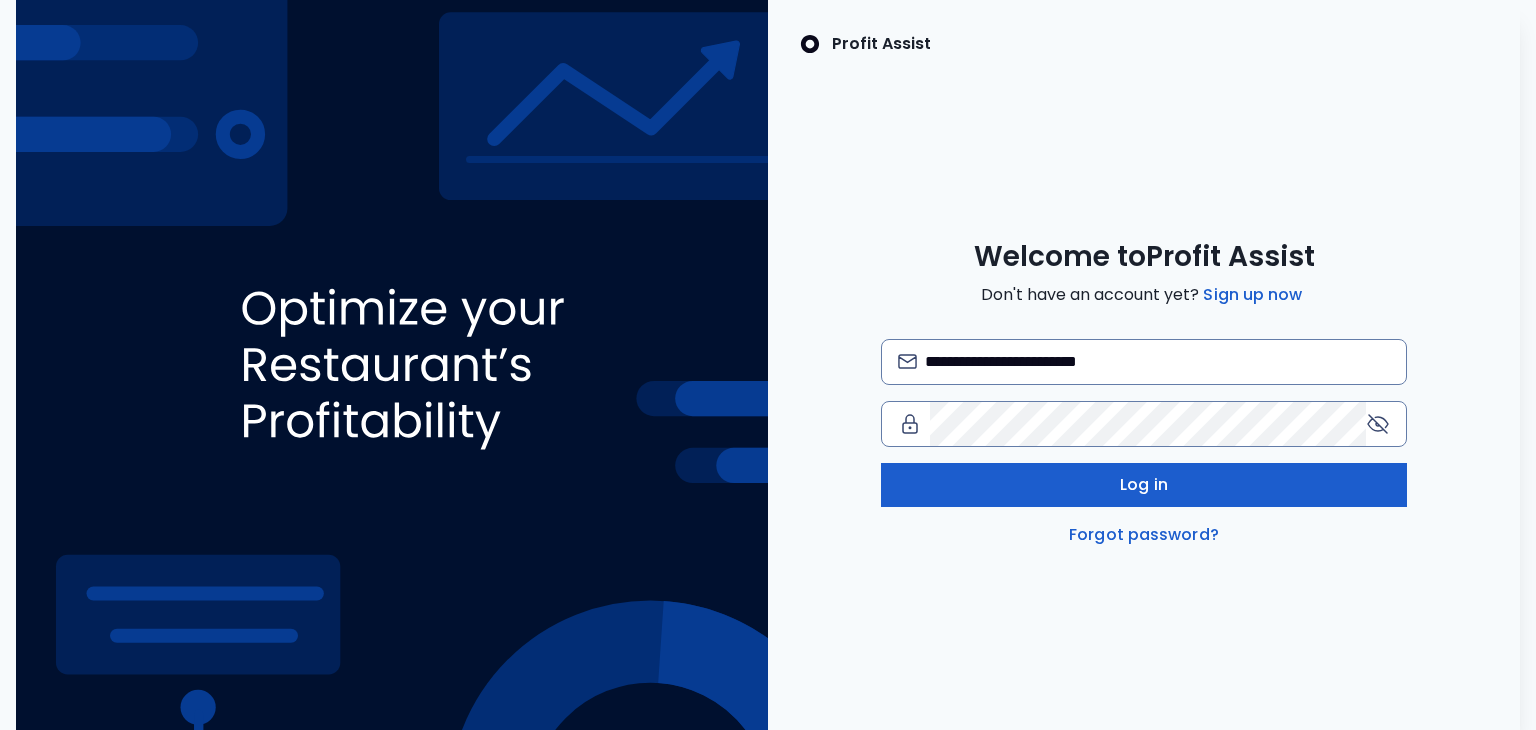 click on "Log in" at bounding box center (1144, 485) 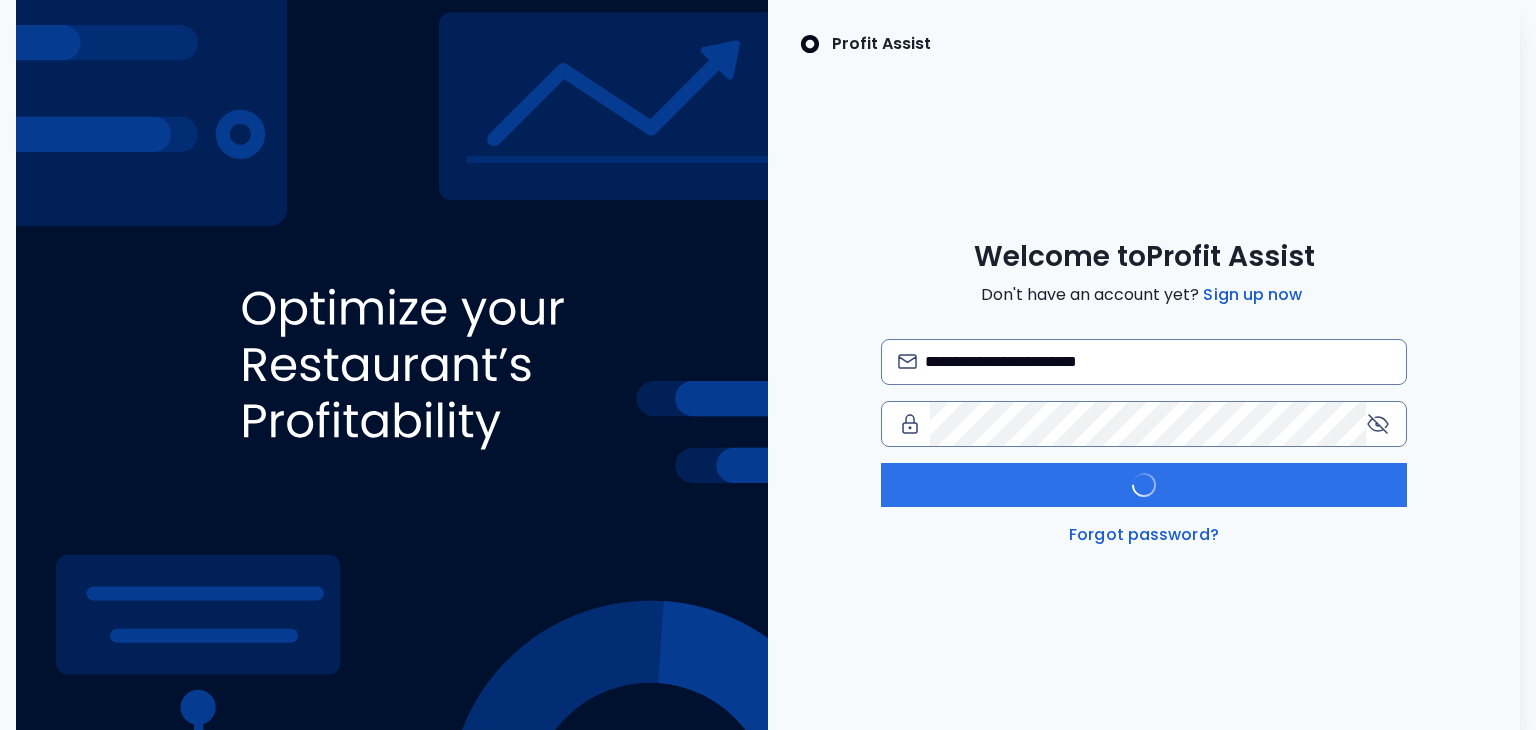 click on "Log in" at bounding box center [1144, 485] 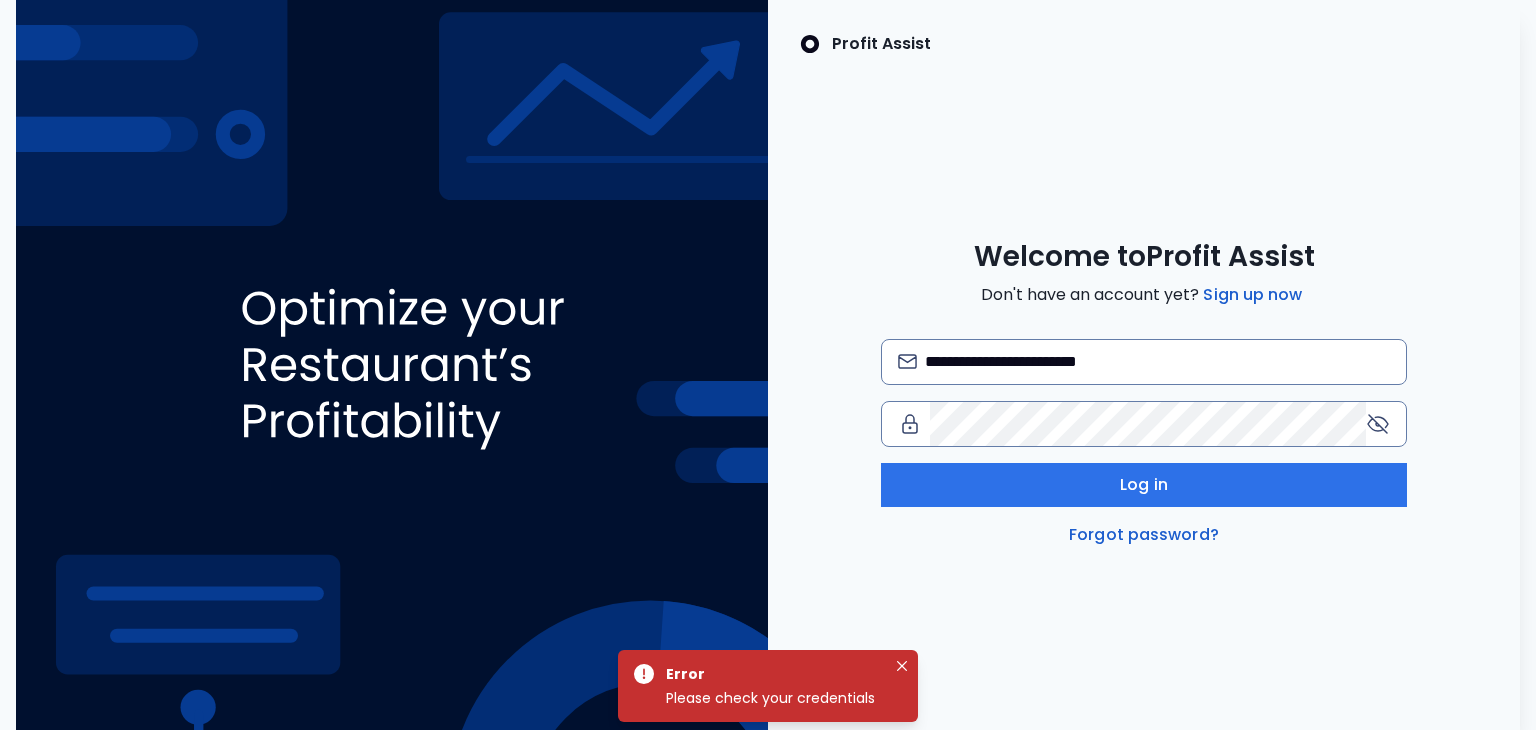 click on "**********" at bounding box center [1144, 365] 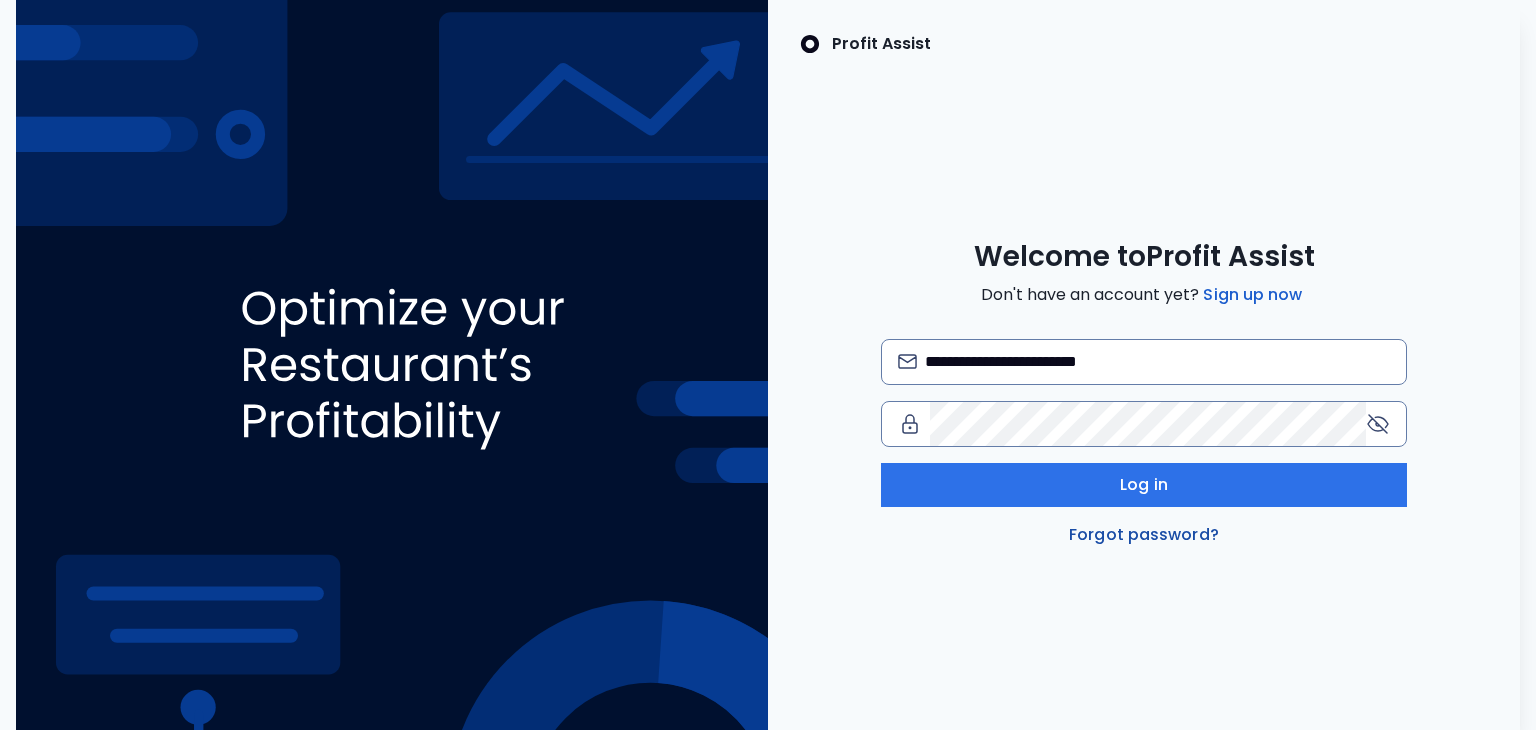 click on "Forgot password?" at bounding box center [1144, 535] 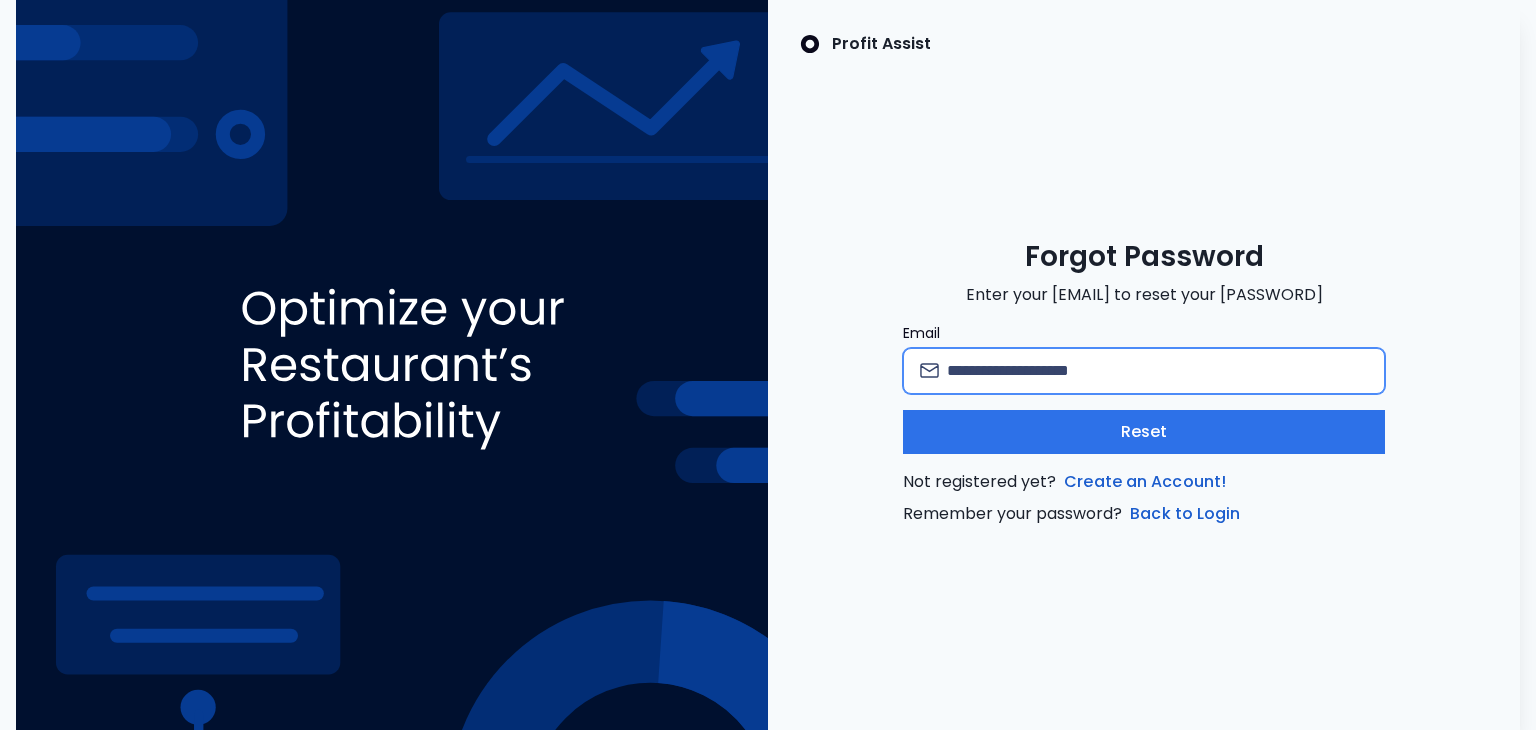 click on "Email" at bounding box center (1157, 371) 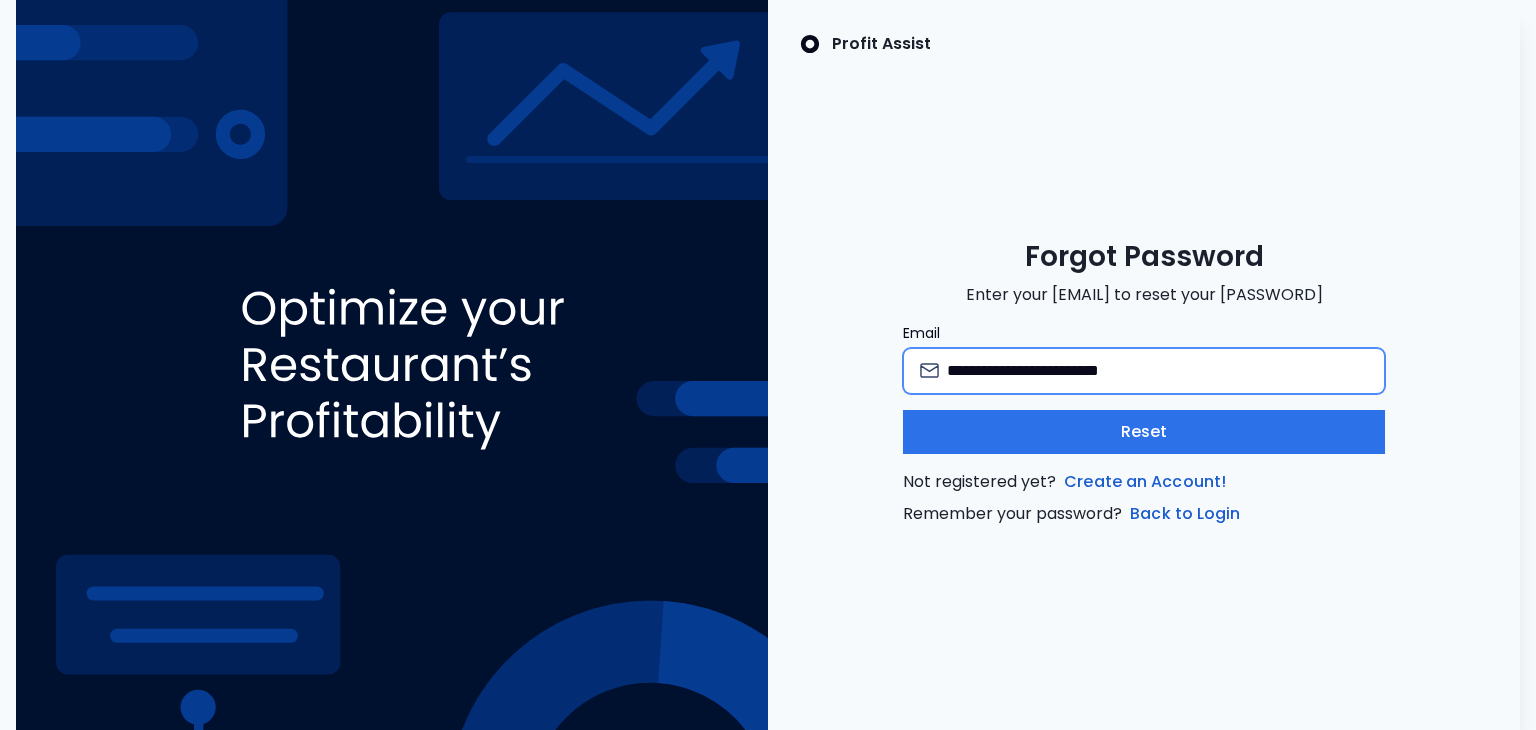type on "**********" 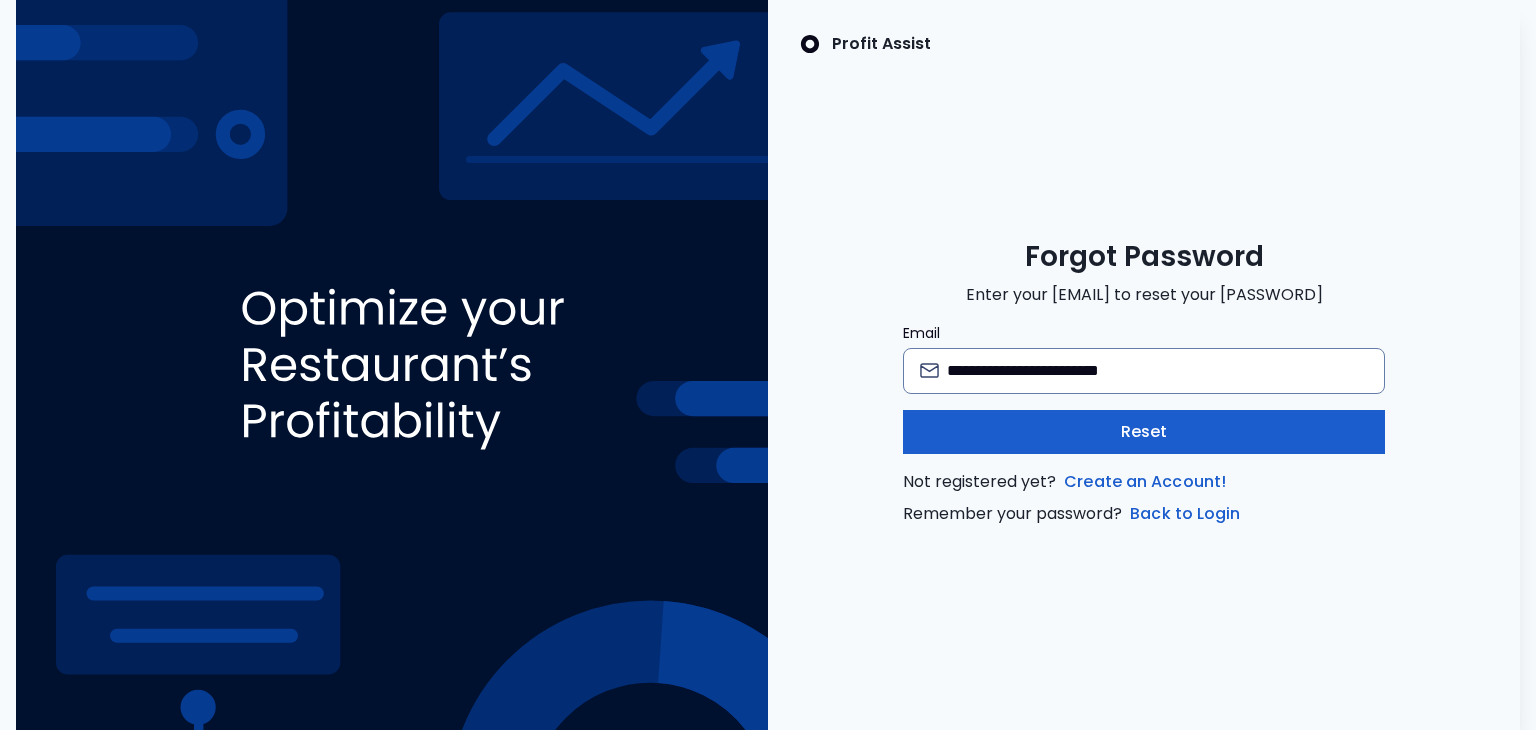 click on "Reset" at bounding box center [1144, 432] 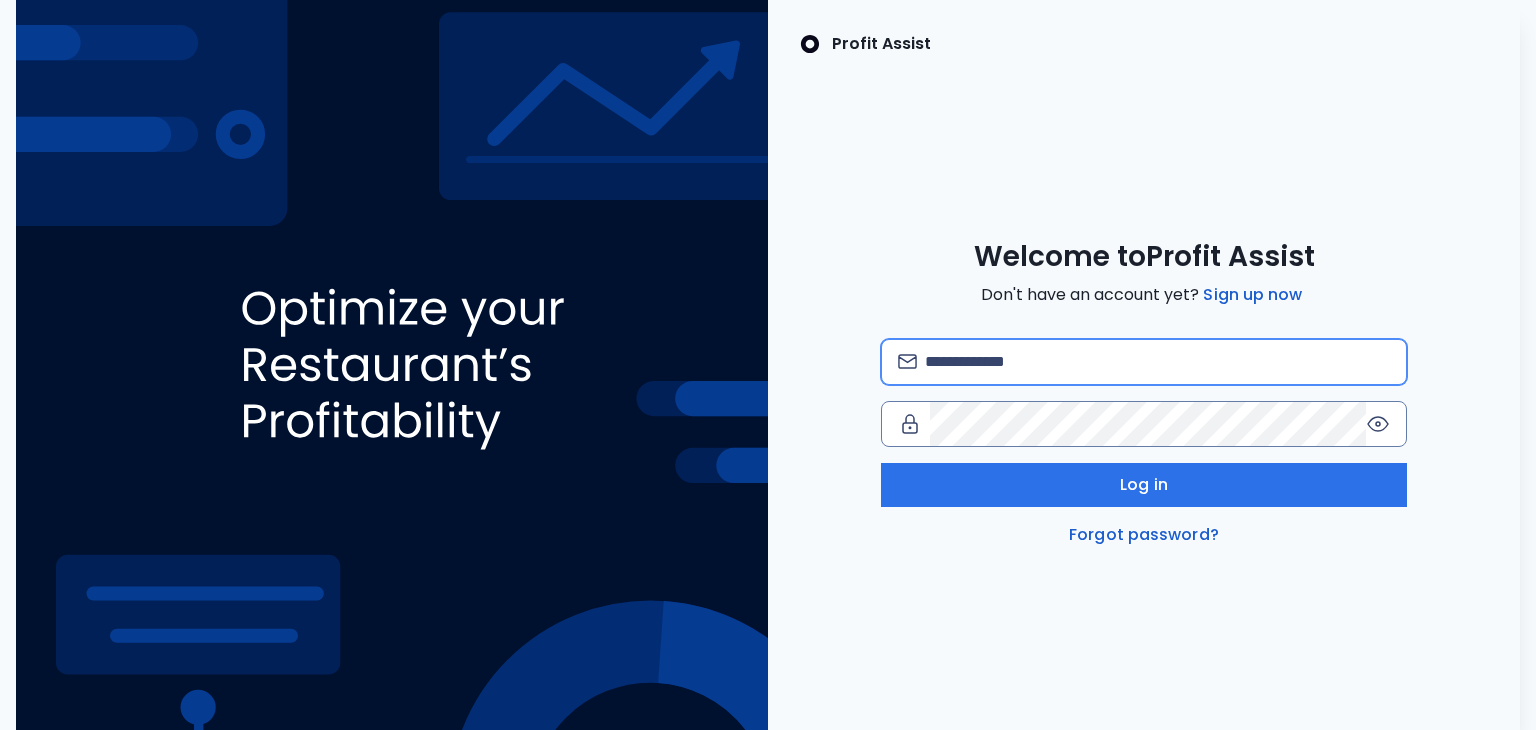 type on "*******" 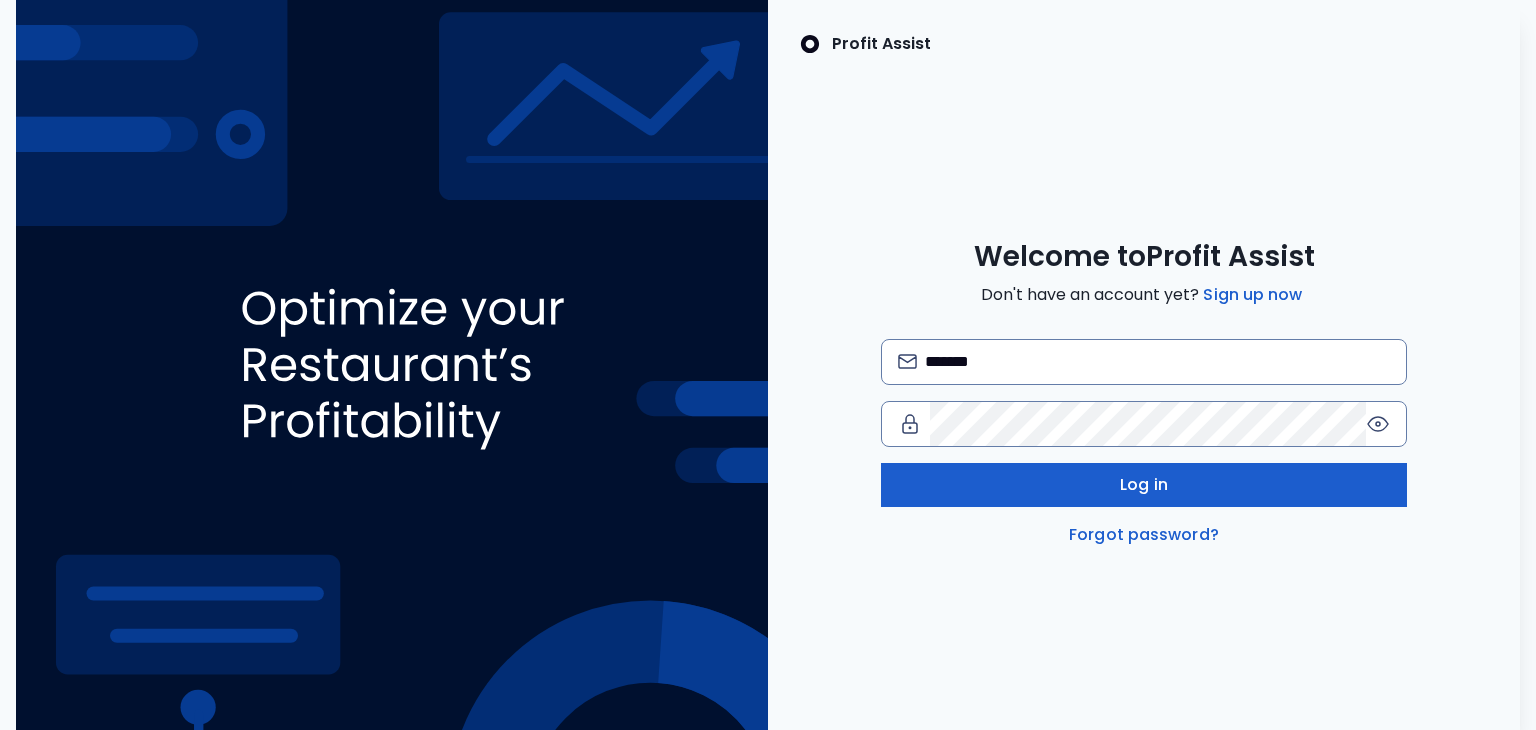 click on "Log in" at bounding box center [1144, 485] 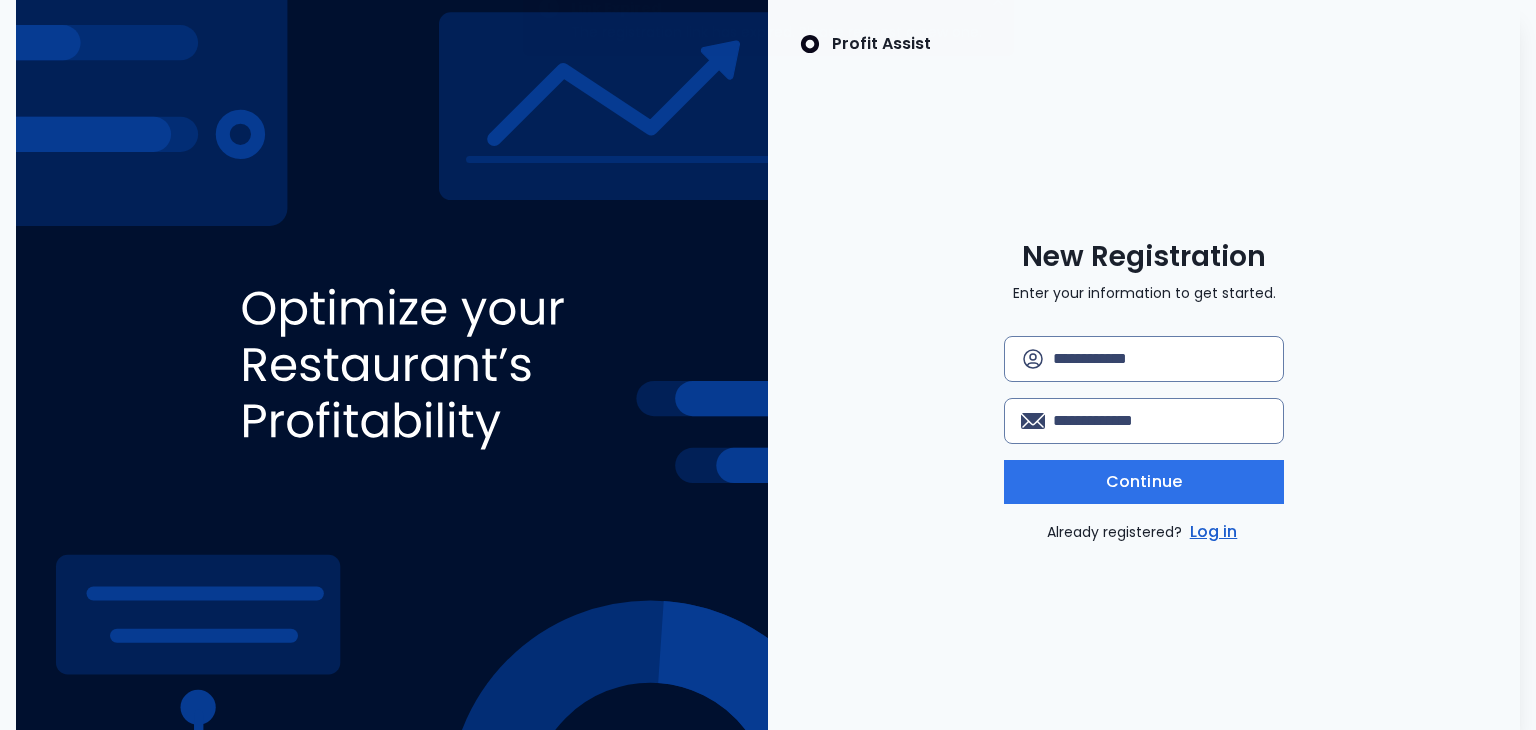 scroll, scrollTop: 0, scrollLeft: 0, axis: both 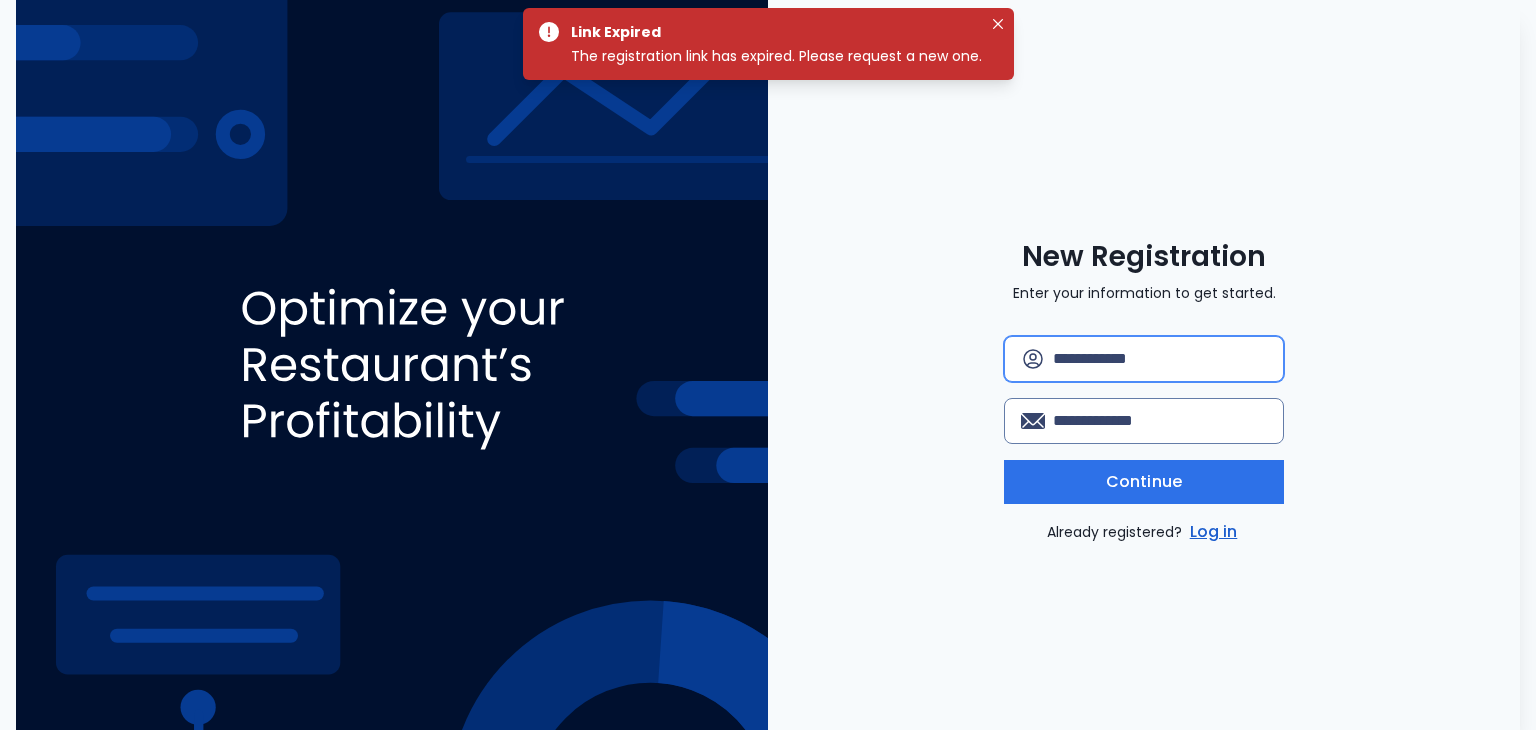 click at bounding box center [1160, 359] 